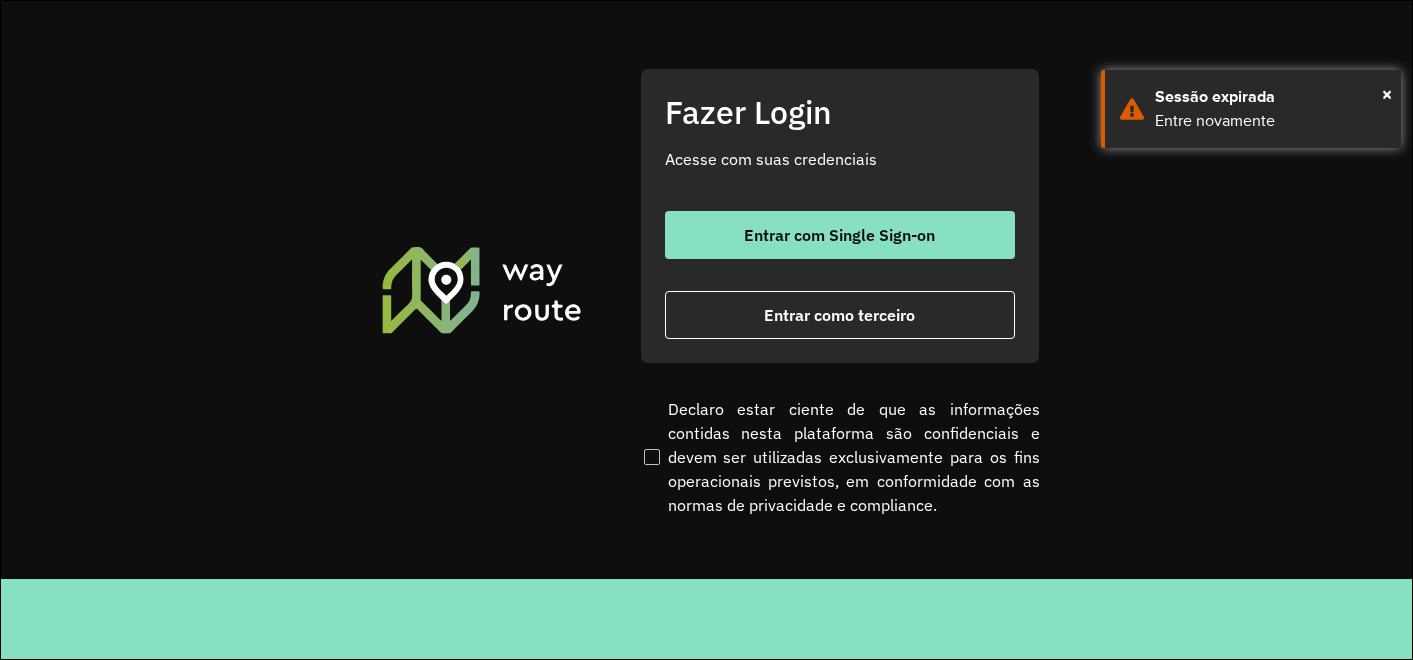 scroll, scrollTop: 0, scrollLeft: 0, axis: both 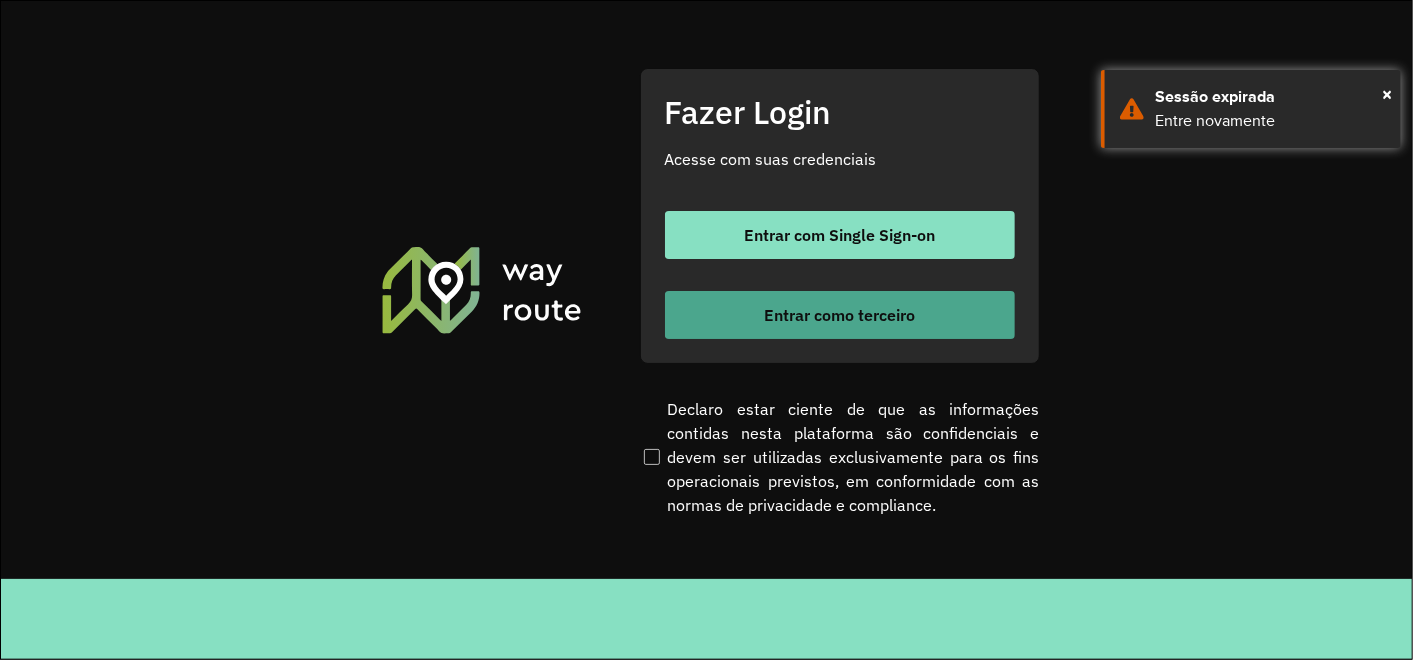 click on "Entrar como terceiro" at bounding box center (839, 315) 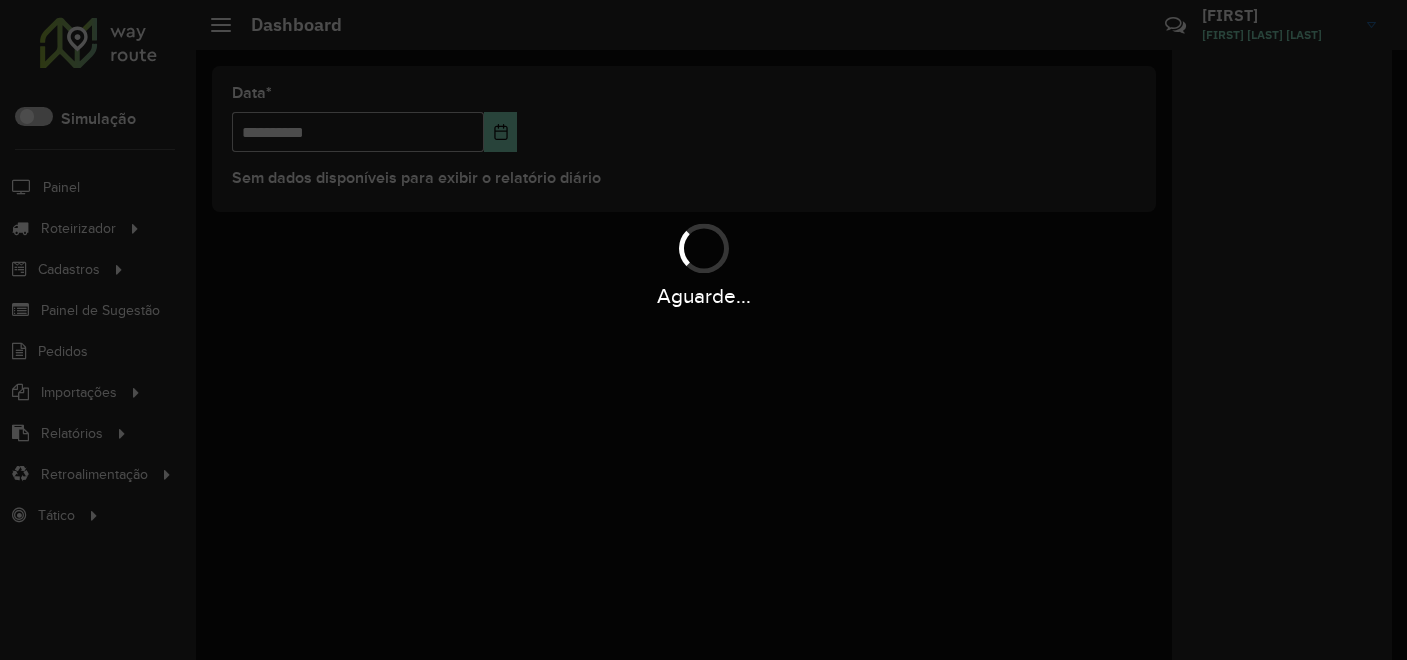 scroll, scrollTop: 0, scrollLeft: 0, axis: both 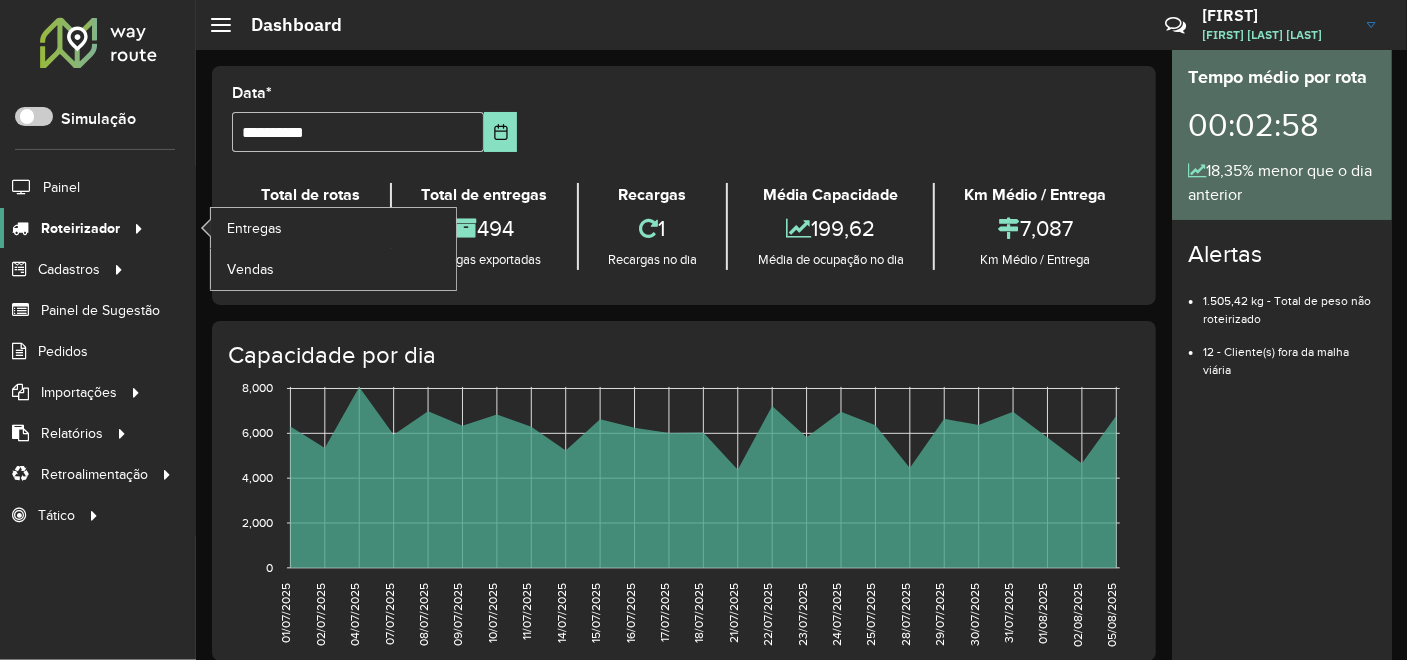 click on "Roteirizador" 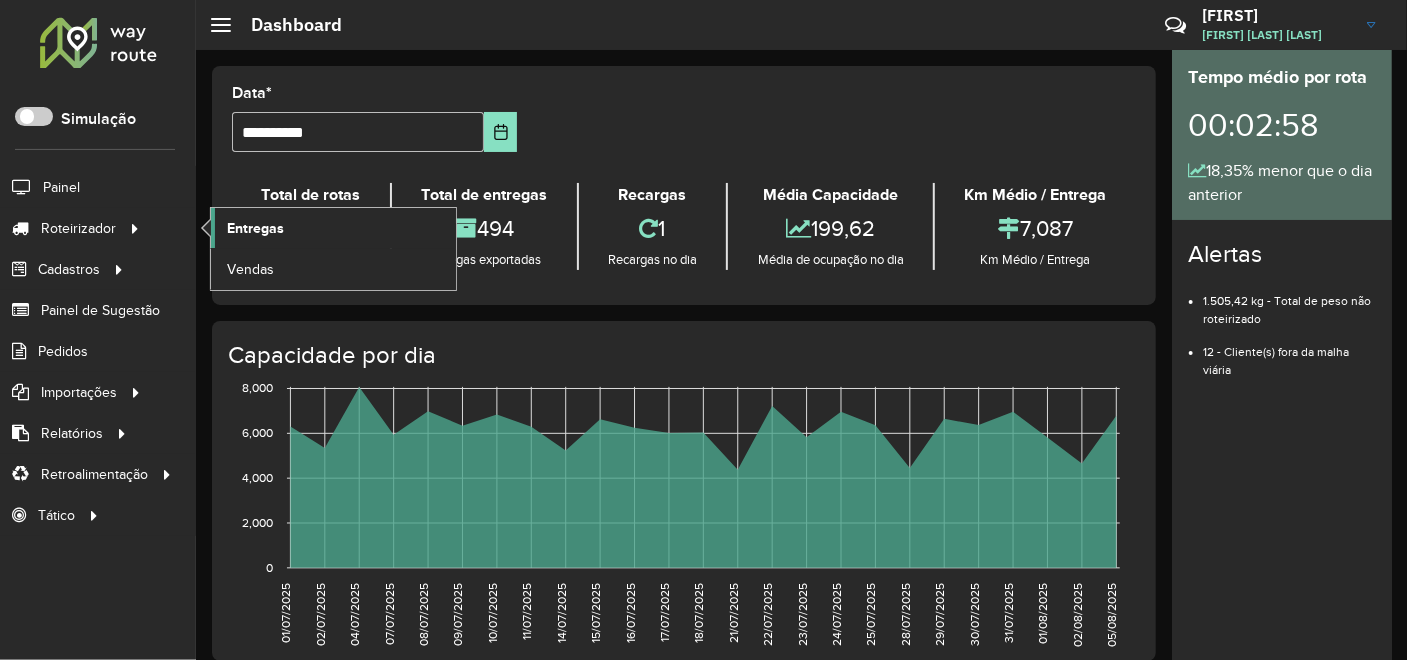 click on "Entregas" 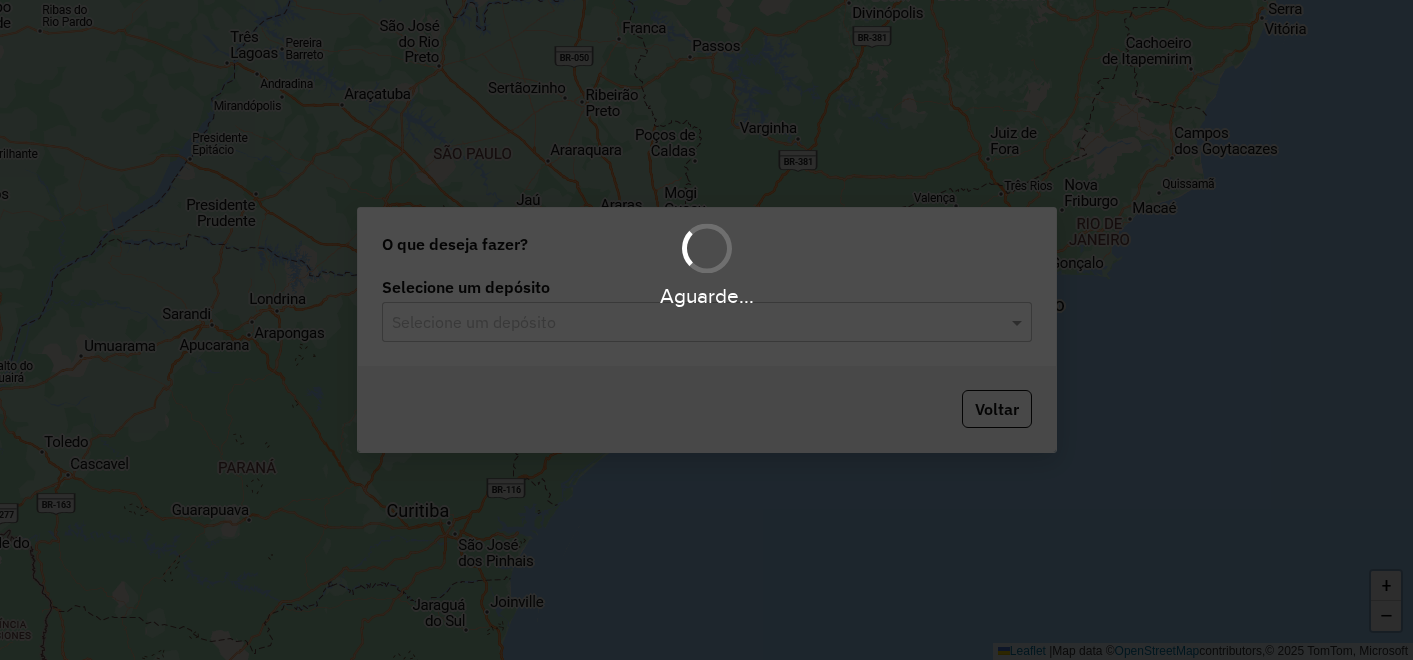 scroll, scrollTop: 0, scrollLeft: 0, axis: both 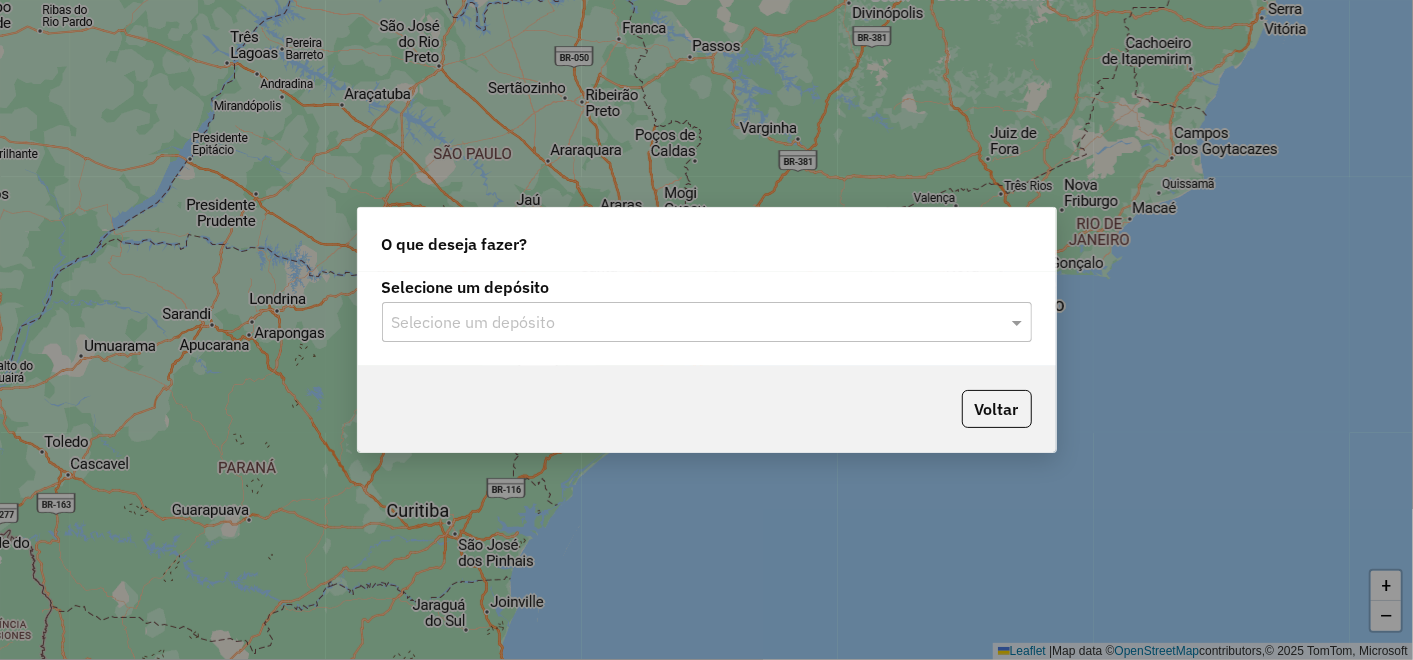 click 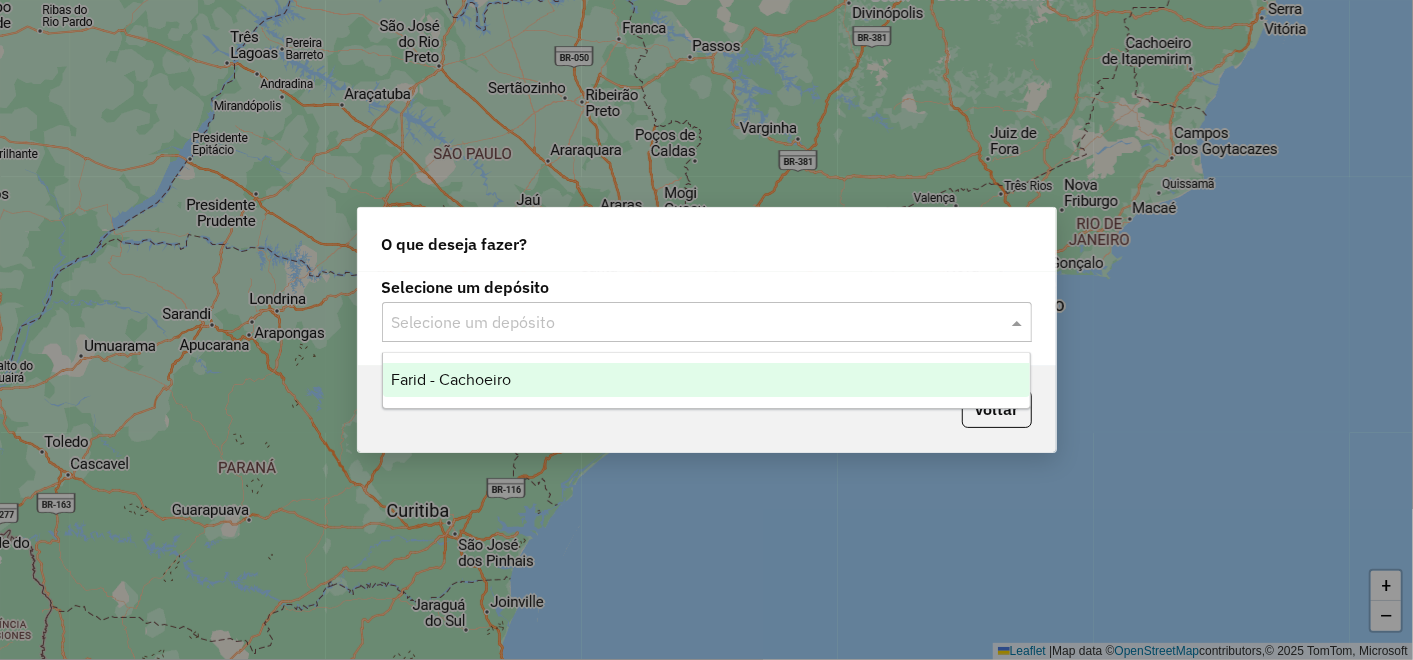 click on "Farid - Cachoeiro" at bounding box center [706, 380] 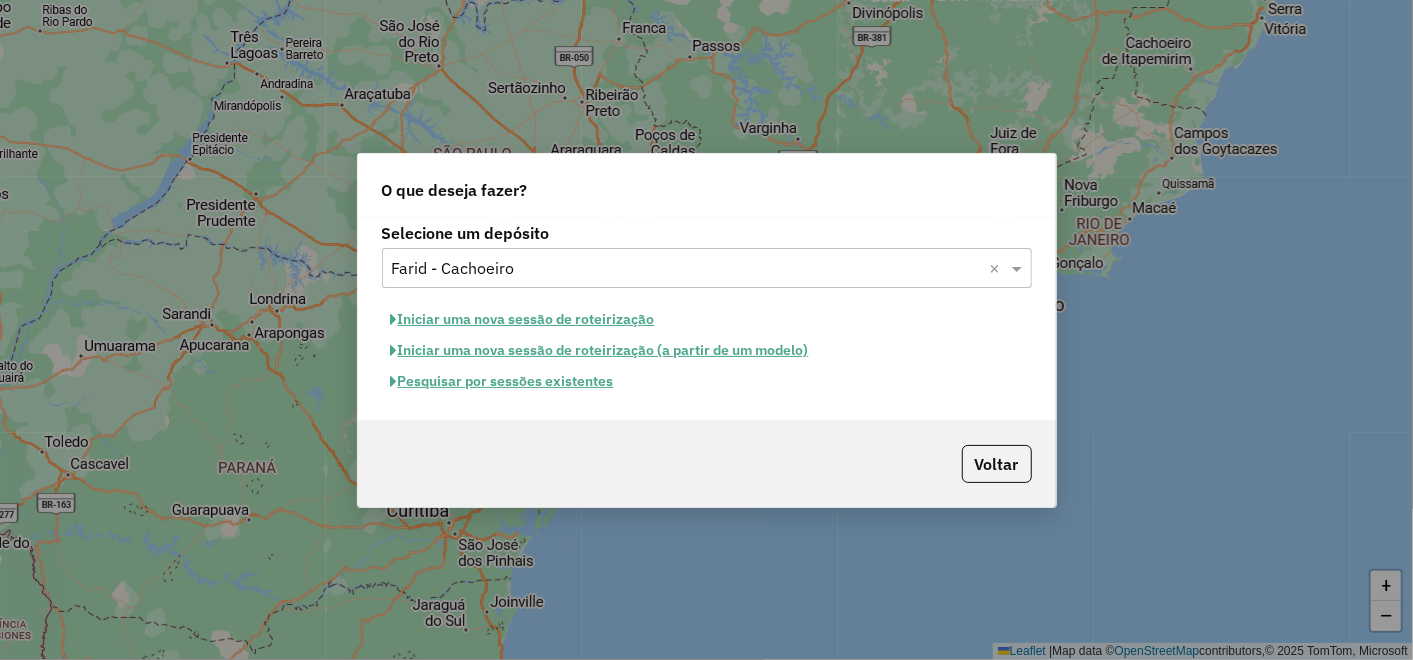 click on "Pesquisar por sessões existentes" 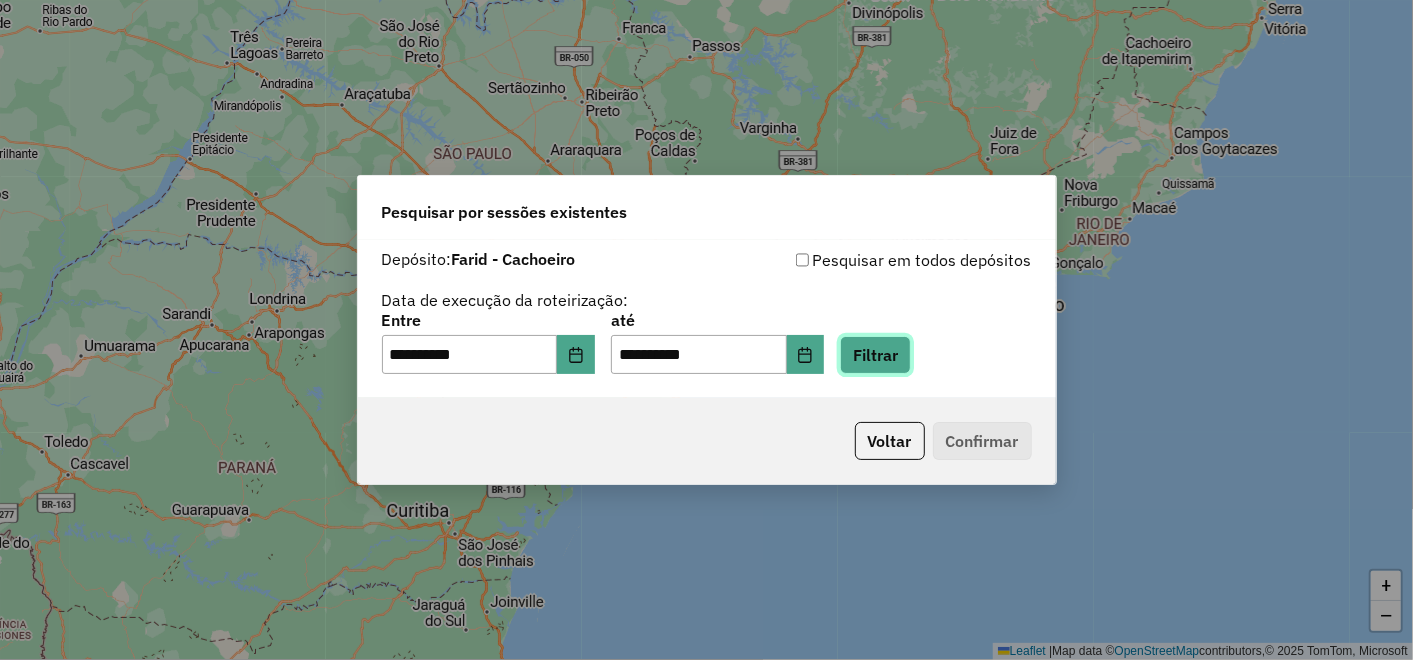 click on "Filtrar" 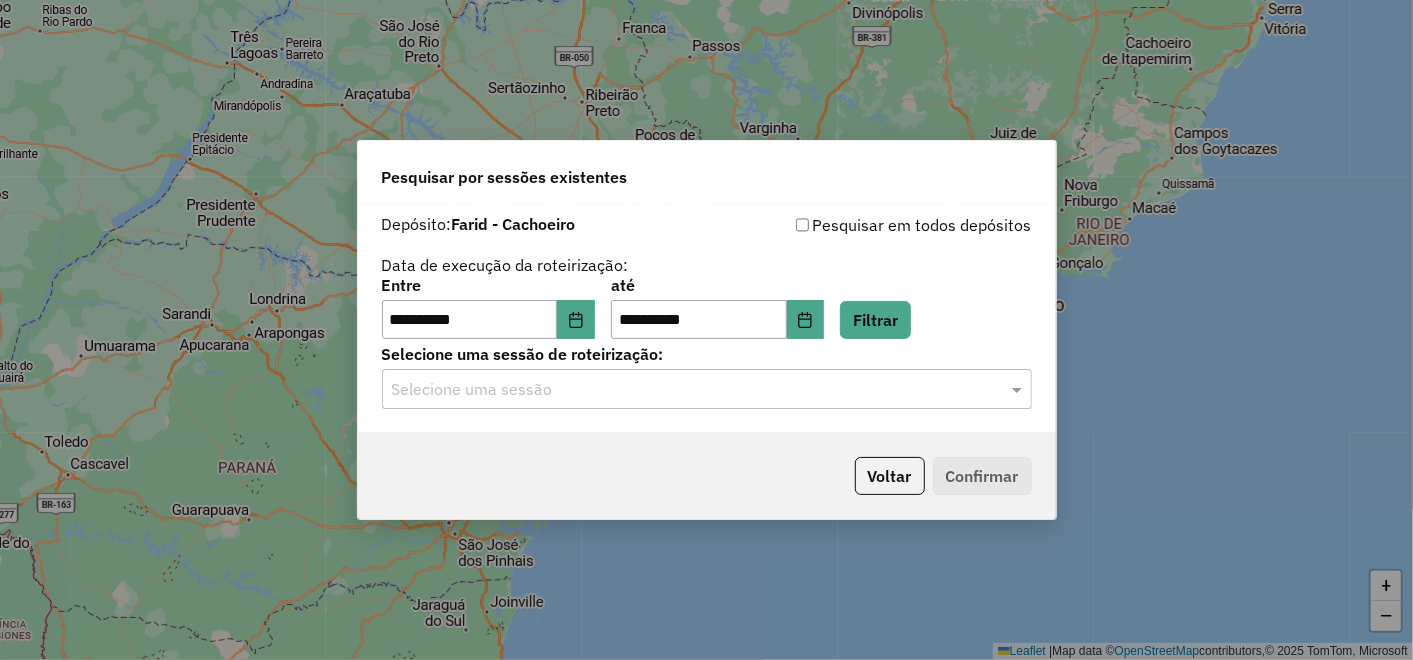 click 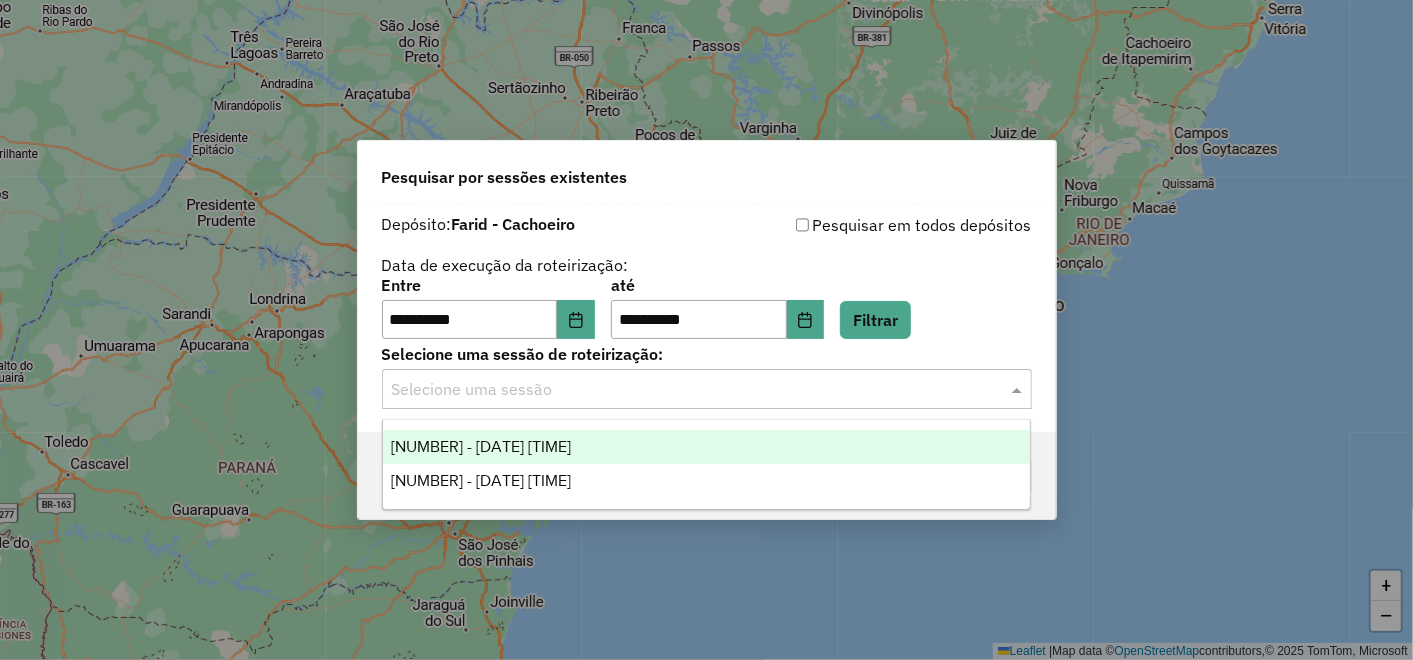 click on "974643 - 05/08/2025 17:39" at bounding box center (706, 447) 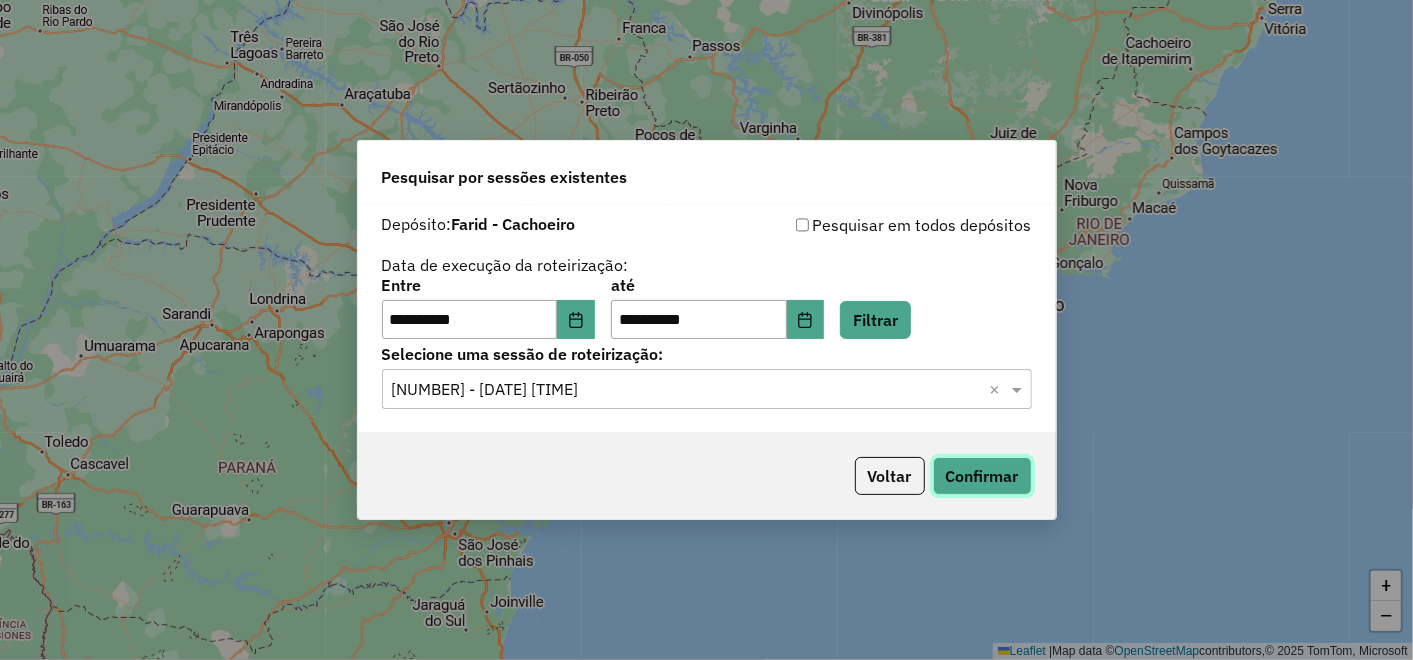 click on "Confirmar" 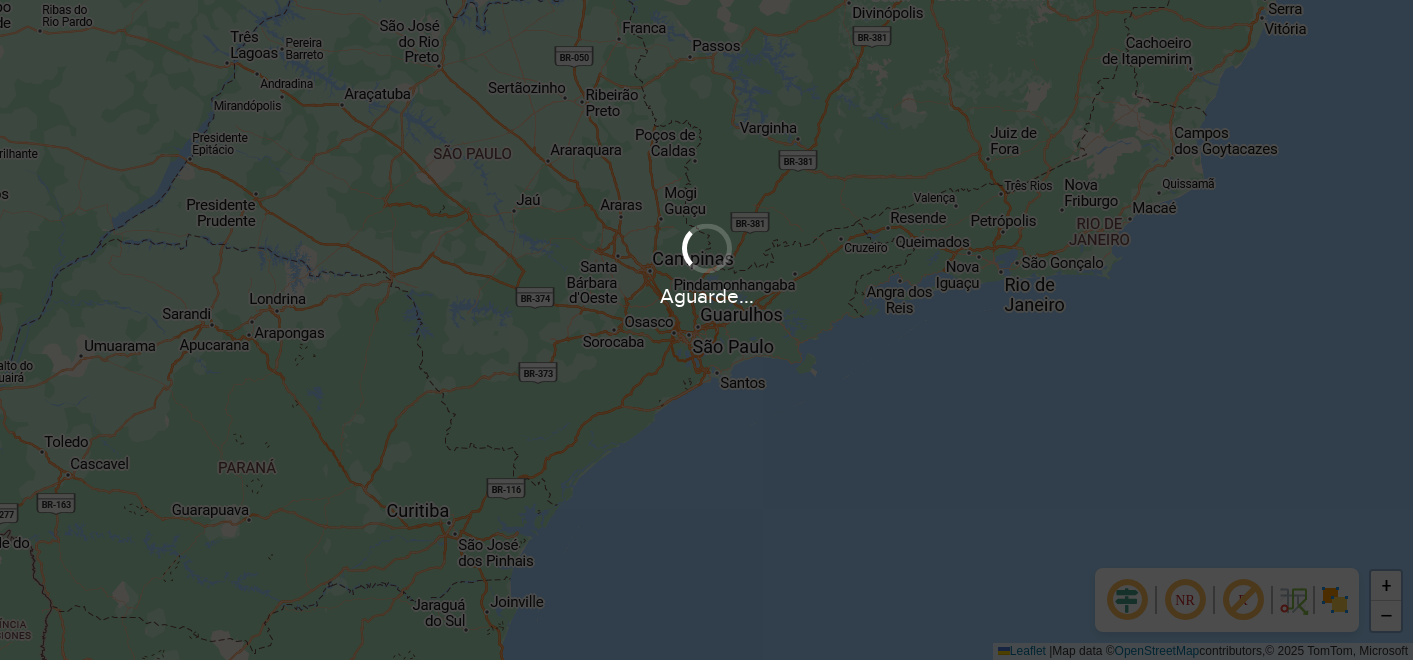 scroll, scrollTop: 0, scrollLeft: 0, axis: both 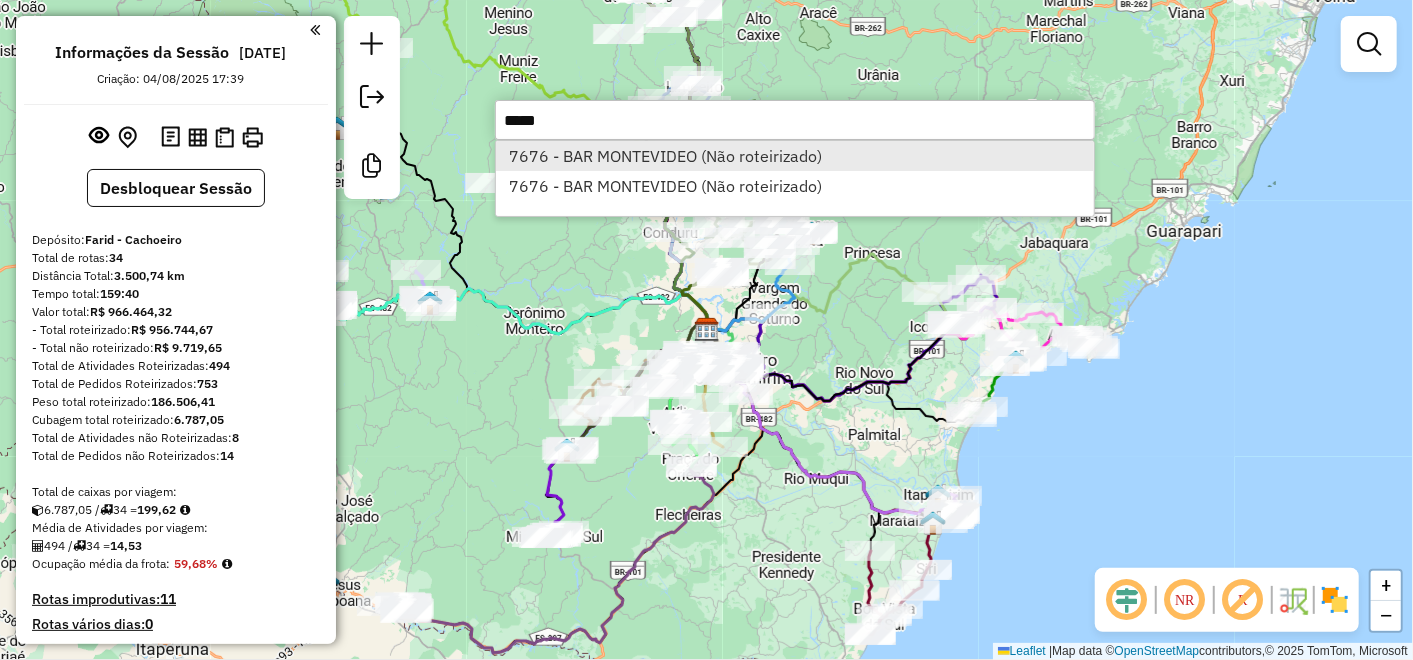 type on "****" 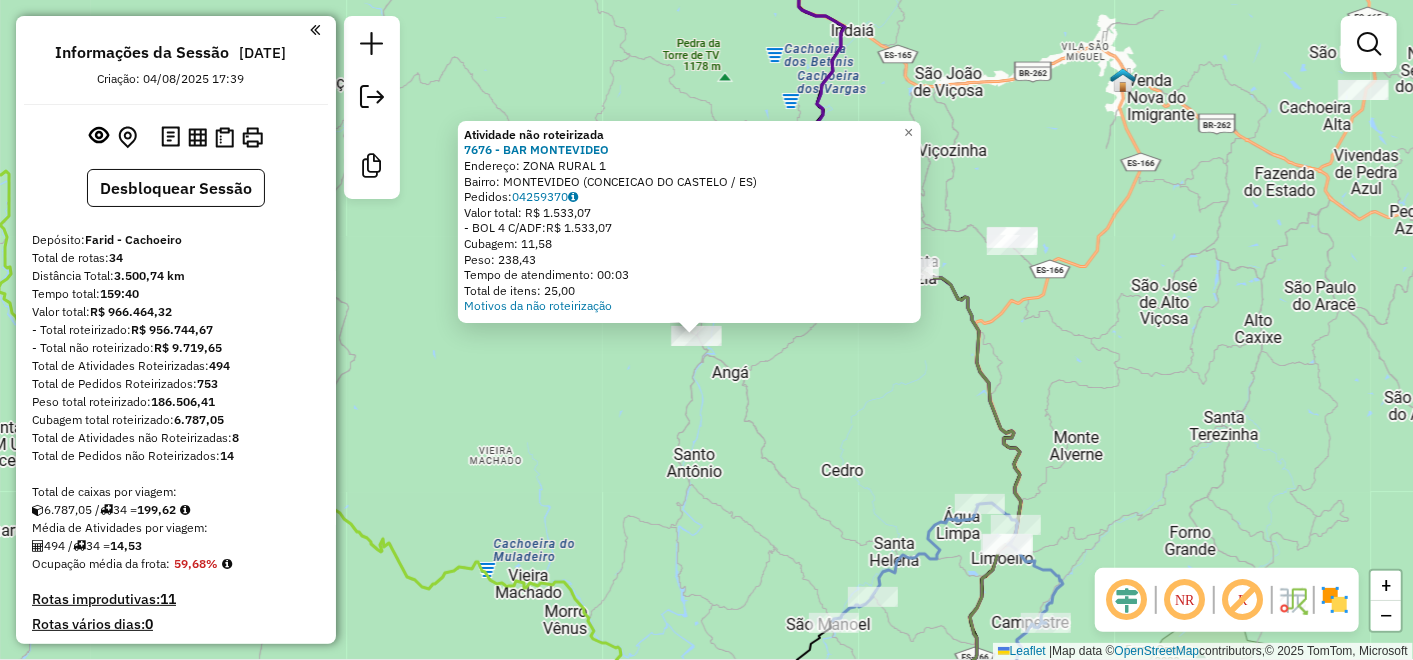 click on "Atividade não roteirizada 7676 - [BUSINESS_NAME]  Endereço:  ZONA RURAL 1   Bairro: [GENERAL_AREA] ([CITY] / [STATE])   Pedidos:  [ORDER_NUMBER]   Valor total: [CURRENCY] [PRICE]   - BOL 4 C/ADF:  [CURRENCY] [PRICE]   Cubagem: [CUBAGE]   Peso: [WEIGHT]   Tempo de atendimento: [TIME]   Total de itens: [ITEMS]  Motivos da não roteirização × Janela de atendimento Grade de atendimento Capacidade Transportadoras Veículos Cliente Pedidos  Rotas Selecione os dias de semana para filtrar as janelas de atendimento  Seg   Ter   Qua   Qui   Sex   Sáb   Dom  Informe o período da janela de atendimento: De: Até:  Filtrar exatamente a janela do cliente  Considerar janela de atendimento padrão  Selecione os dias de semana para filtrar as grades de atendimento  Seg   Ter   Qua   Qui   Sex   Sáb   Dom   Considerar clientes sem dia de atendimento cadastrado  Clientes fora do dia de atendimento selecionado Filtrar as atividades entre os valores definidos abaixo:  Peso mínimo:   Peso máximo:   Cubagem mínima:   Cubagem máxima:   De:  De:" 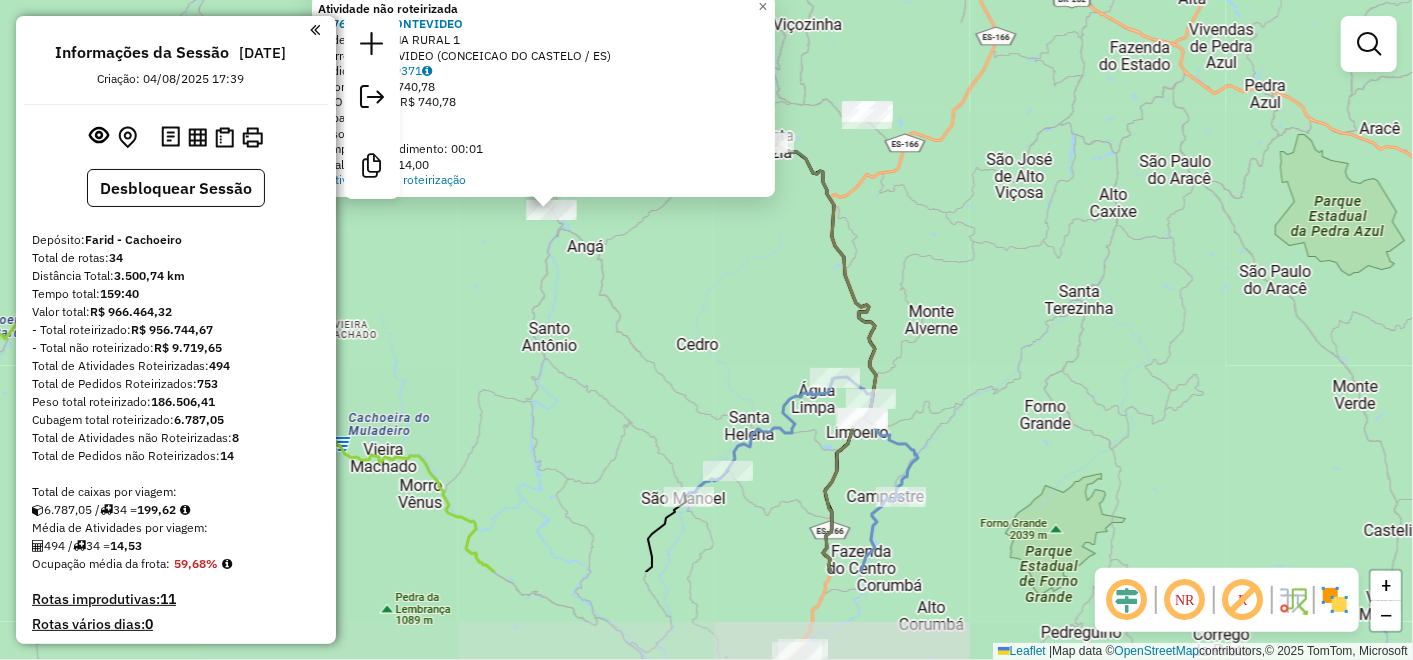 drag, startPoint x: 784, startPoint y: 470, endPoint x: 643, endPoint y: 322, distance: 204.4138 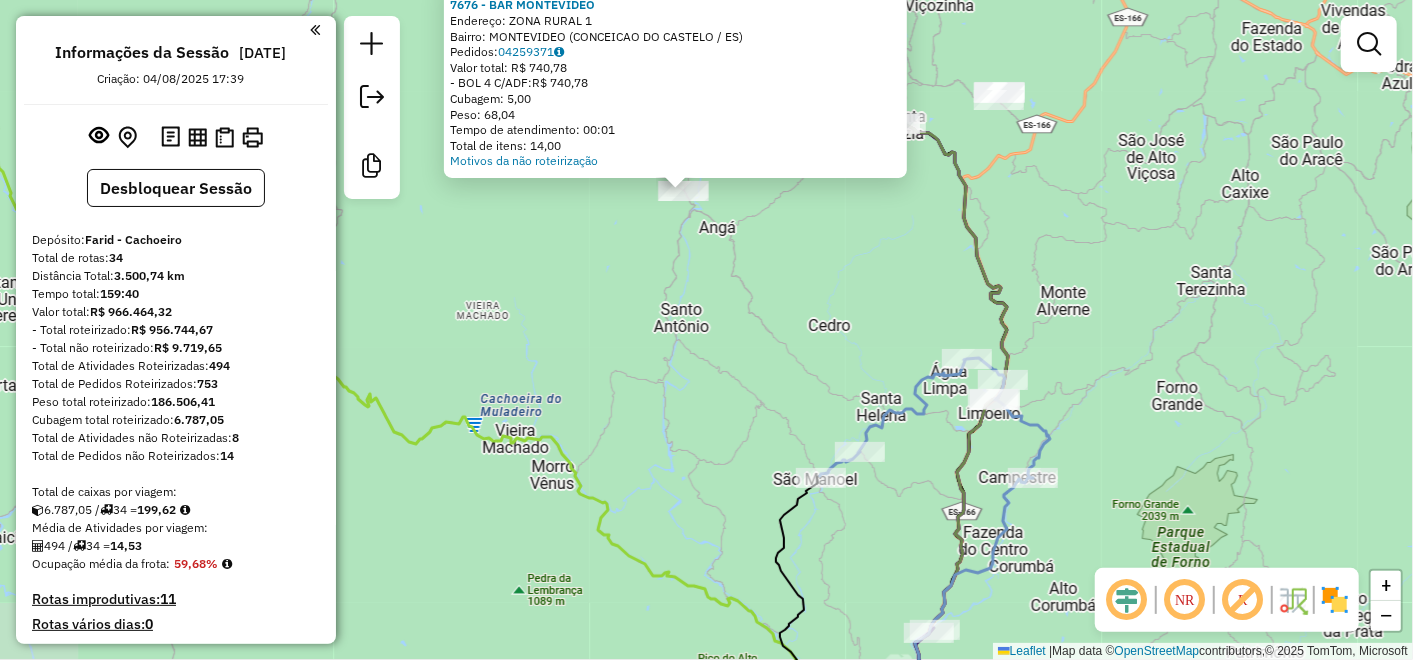 drag, startPoint x: 653, startPoint y: 314, endPoint x: 788, endPoint y: 297, distance: 136.06616 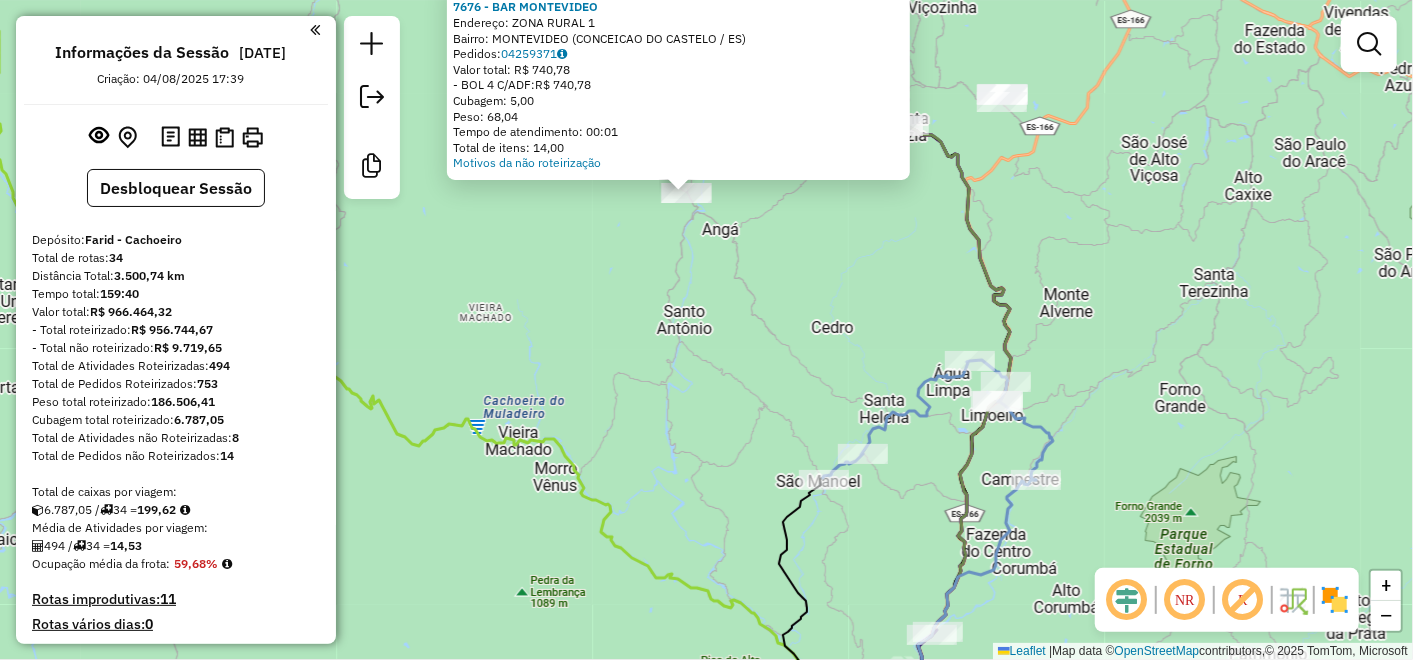 click on "Atividade não roteirizada 7676 - [BUSINESS_NAME]  Endereço:  ZONA RURAL 1   Bairro: [GENERAL_AREA] ([CITY] / [STATE])   Pedidos:  [ORDER_NUMBER]   Valor total: [CURRENCY] [PRICE]   - BOL 4 C/ADF:  [CURRENCY] [PRICE]   Cubagem: [CUBAGE]   Peso: [WEIGHT]   Tempo de atendimento: [TIME]   Total de itens: [ITEMS]  Motivos da não roteirização × Janela de atendimento Grade de atendimento Capacidade Transportadoras Veículos Cliente Pedidos  Rotas Selecione os dias de semana para filtrar as janelas de atendimento  Seg   Ter   Qua   Qui   Sex   Sáb   Dom  Informe o período da janela de atendimento: De: Até:  Filtrar exatamente a janela do cliente  Considerar janela de atendimento padrão  Selecione os dias de semana para filtrar as grades de atendimento  Seg   Ter   Qua   Qui   Sex   Sáb   Dom   Considerar clientes sem dia de atendimento cadastrado  Clientes fora do dia de atendimento selecionado Filtrar as atividades entre os valores definidos abaixo:  Peso mínimo:   Peso máximo:   Cubagem mínima:   Cubagem máxima:   De:   Até:  +" 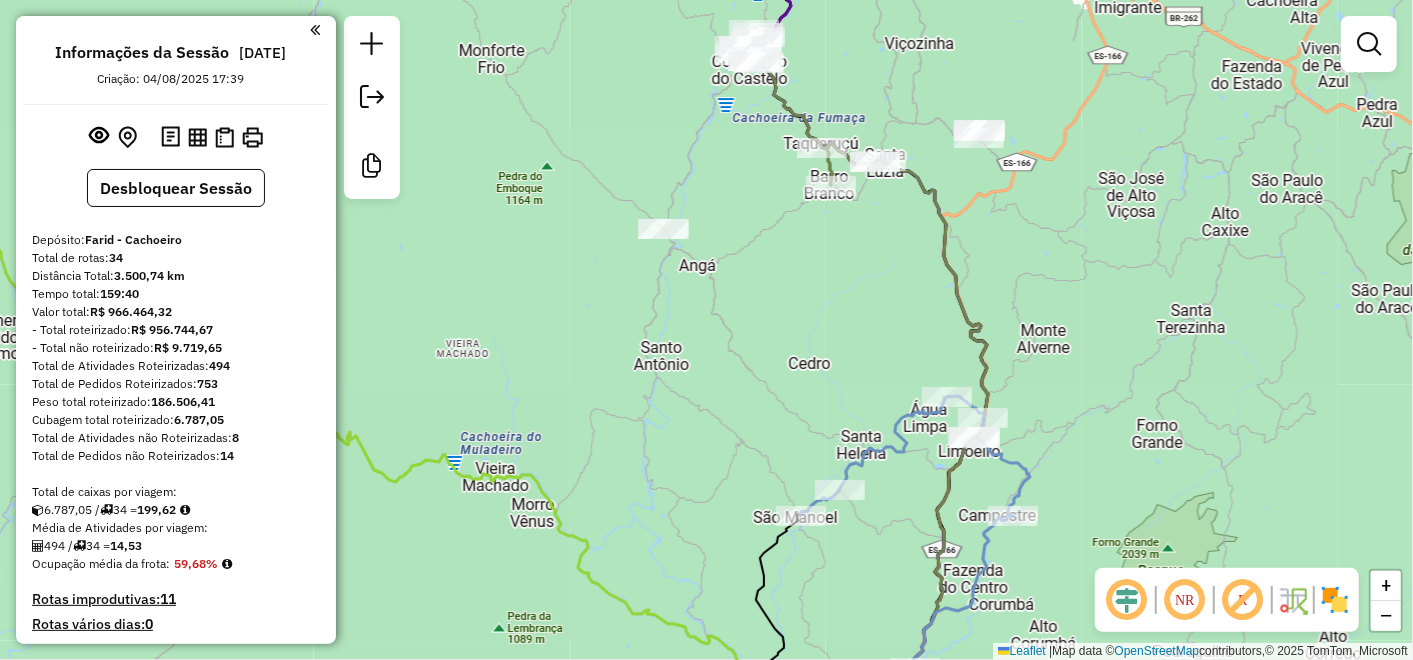 drag, startPoint x: 805, startPoint y: 258, endPoint x: 753, endPoint y: 306, distance: 70.76723 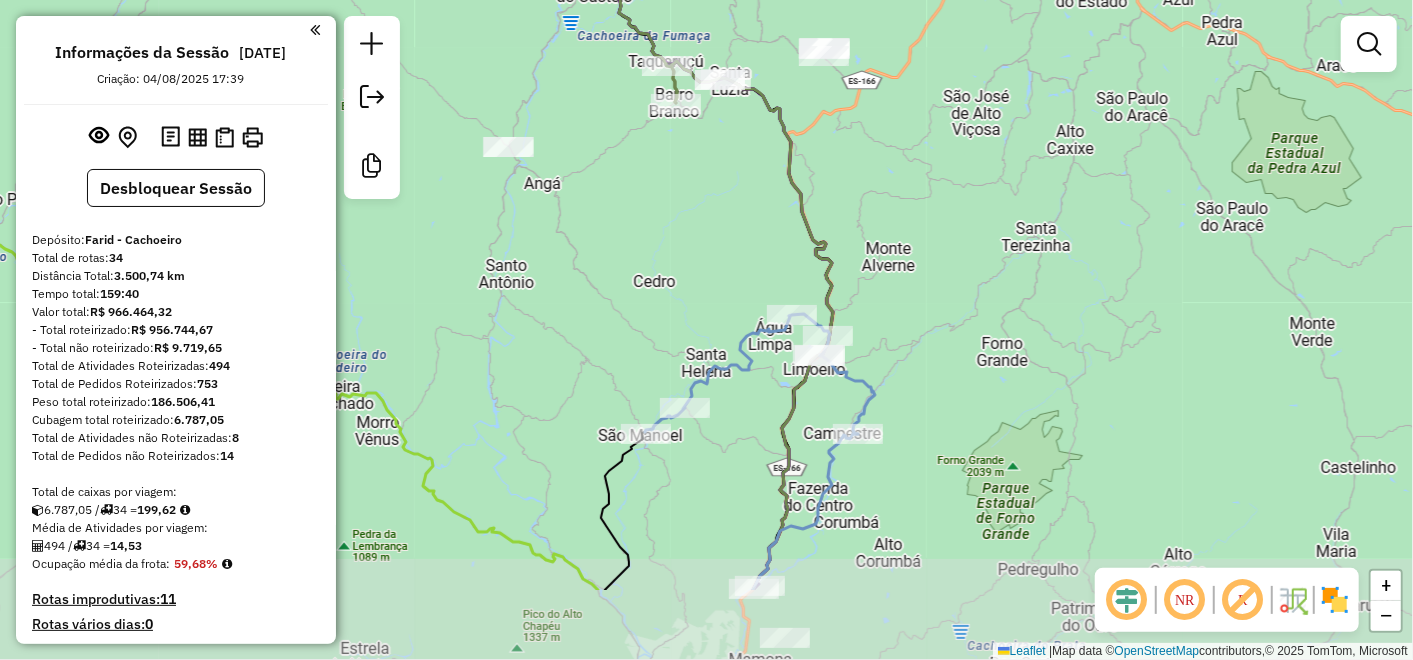 drag, startPoint x: 668, startPoint y: 244, endPoint x: 637, endPoint y: 211, distance: 45.276924 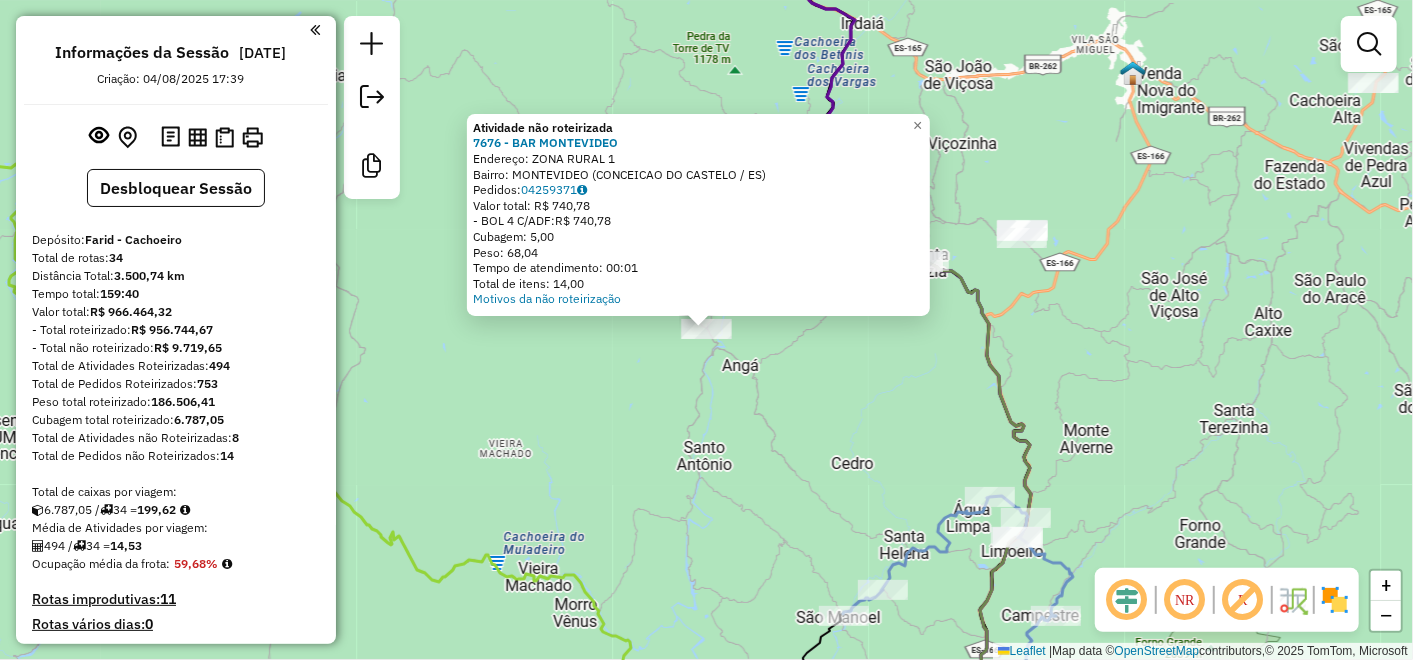 click on "Atividade não roteirizada 7676 - [BUSINESS_NAME]  Endereço:  ZONA RURAL 1   Bairro: [GENERAL_AREA] ([CITY] / [STATE])   Pedidos:  [ORDER_NUMBER]   Valor total: [CURRENCY] [PRICE]   - BOL 4 C/ADF:  [CURRENCY] [PRICE]   Cubagem: [CUBAGE]   Peso: [WEIGHT]   Tempo de atendimento: [TIME]   Total de itens: [ITEMS]  Motivos da não roteirização × Janela de atendimento Grade de atendimento Capacidade Transportadoras Veículos Cliente Pedidos  Rotas Selecione os dias de semana para filtrar as janelas de atendimento  Seg   Ter   Qua   Qui   Sex   Sáb   Dom  Informe o período da janela de atendimento: De: Até:  Filtrar exatamente a janela do cliente  Considerar janela de atendimento padrão  Selecione os dias de semana para filtrar as grades de atendimento  Seg   Ter   Qua   Qui   Sex   Sáb   Dom   Considerar clientes sem dia de atendimento cadastrado  Clientes fora do dia de atendimento selecionado Filtrar as atividades entre os valores definidos abaixo:  Peso mínimo:   Peso máximo:   Cubagem mínima:   Cubagem máxima:   De:   Até:  +" 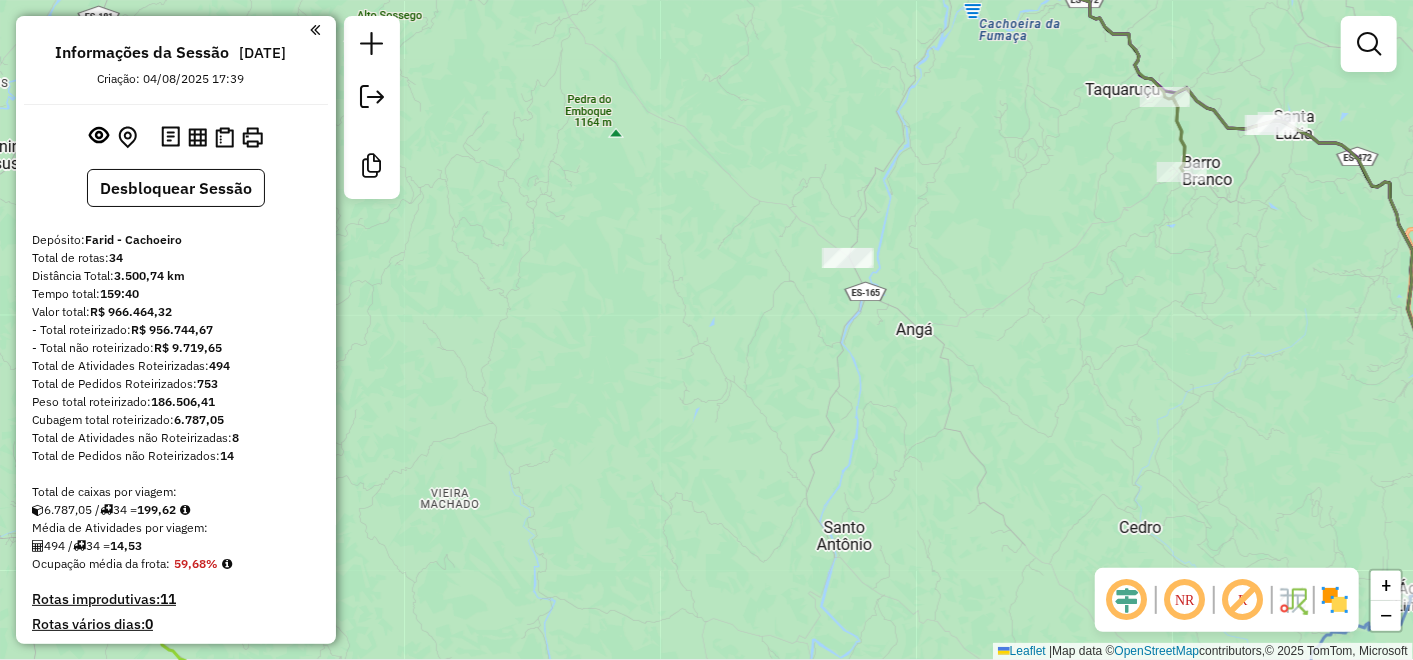 drag, startPoint x: 780, startPoint y: 354, endPoint x: 943, endPoint y: 320, distance: 166.50826 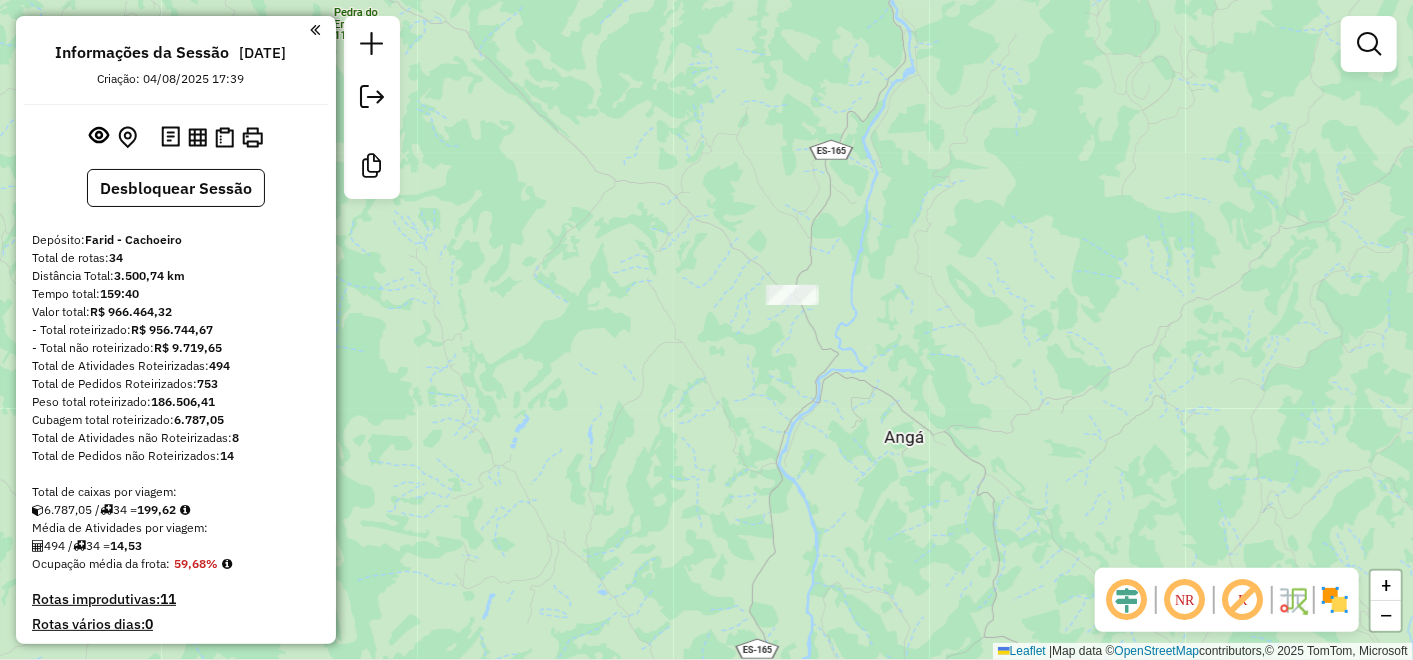 drag, startPoint x: 932, startPoint y: 245, endPoint x: 854, endPoint y: 256, distance: 78.77182 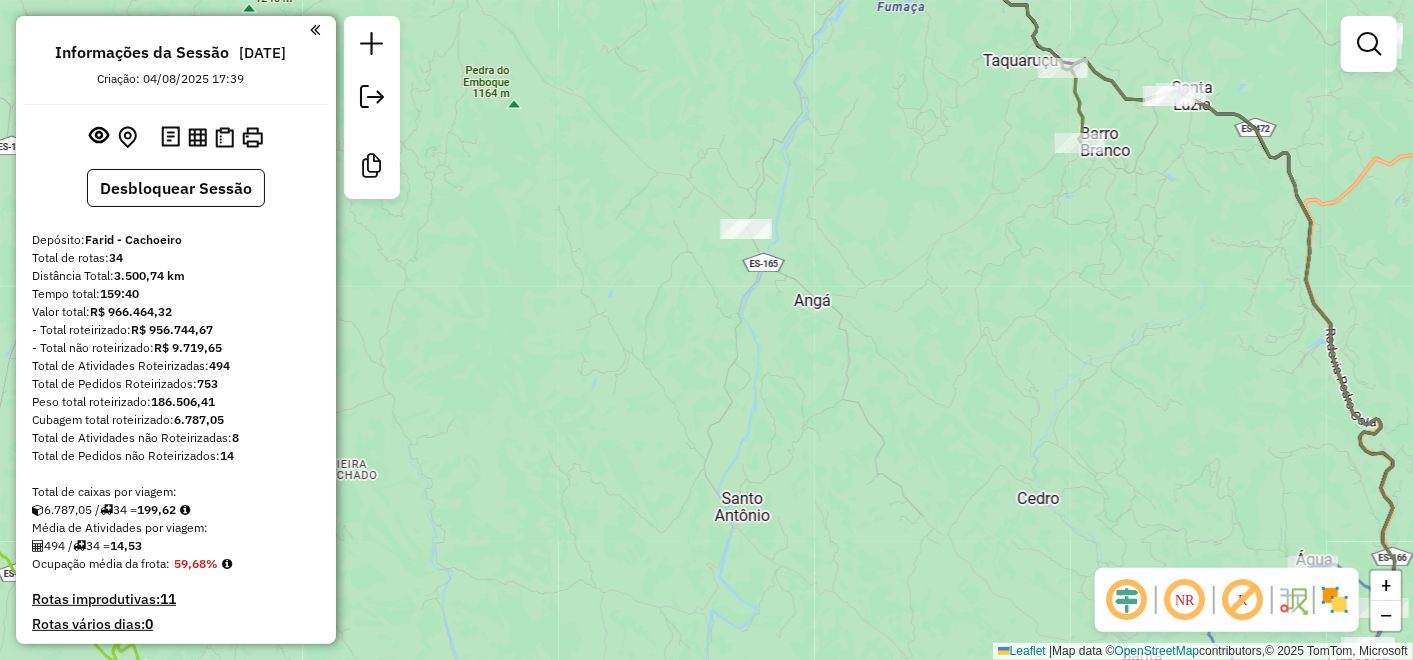 drag, startPoint x: 876, startPoint y: 285, endPoint x: 939, endPoint y: 280, distance: 63.1981 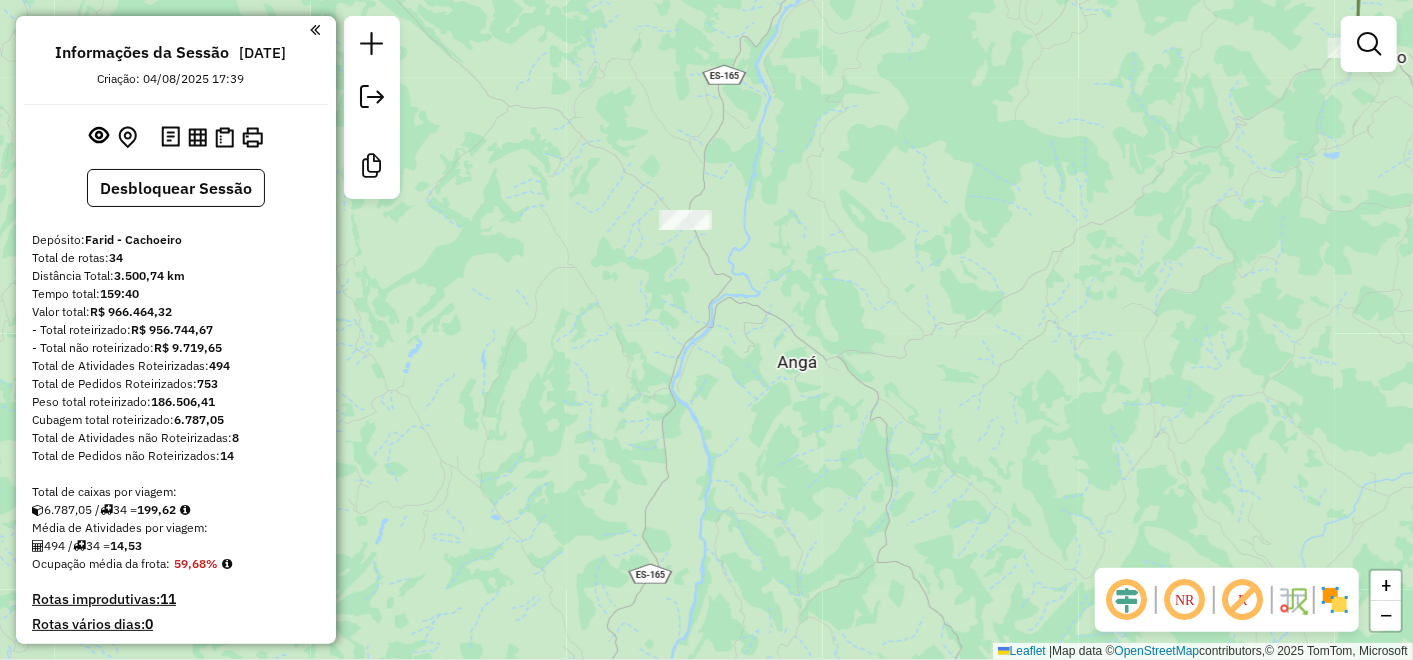 drag, startPoint x: 904, startPoint y: 287, endPoint x: 945, endPoint y: 337, distance: 64.66065 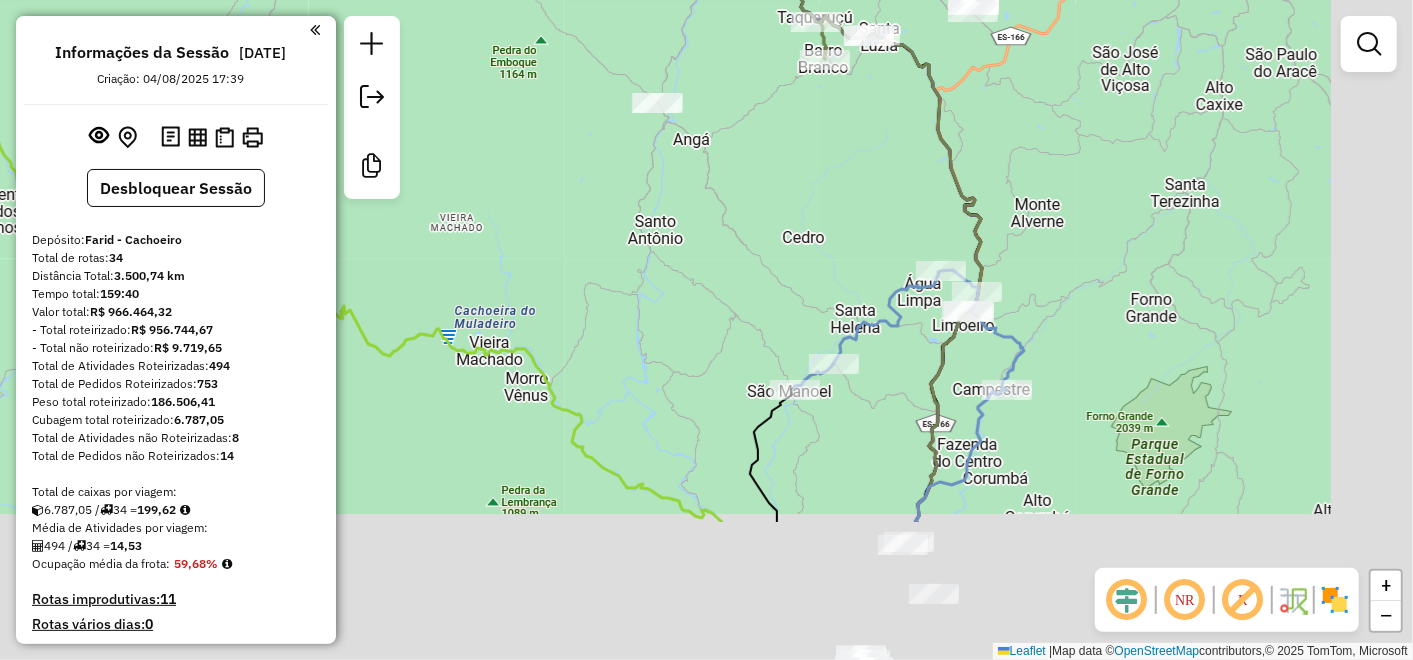 drag, startPoint x: 971, startPoint y: 445, endPoint x: 757, endPoint y: 240, distance: 296.34607 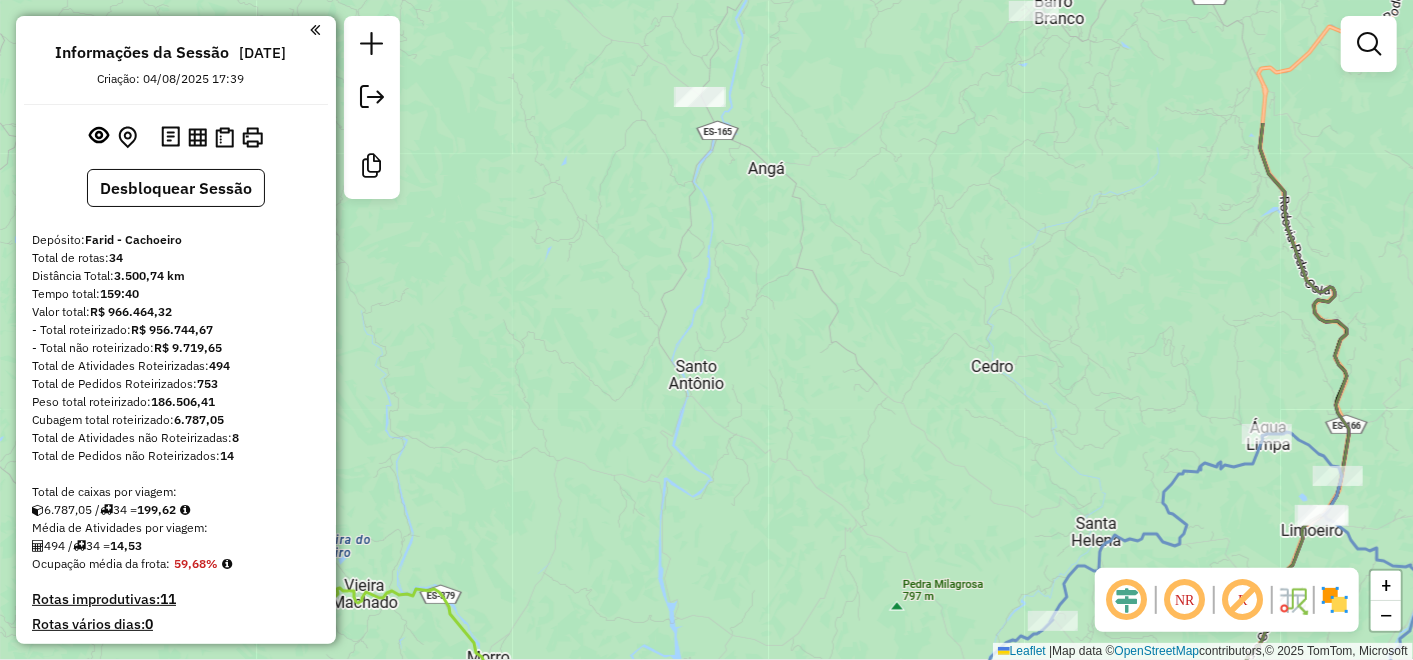 drag, startPoint x: 802, startPoint y: 342, endPoint x: 902, endPoint y: 422, distance: 128.06248 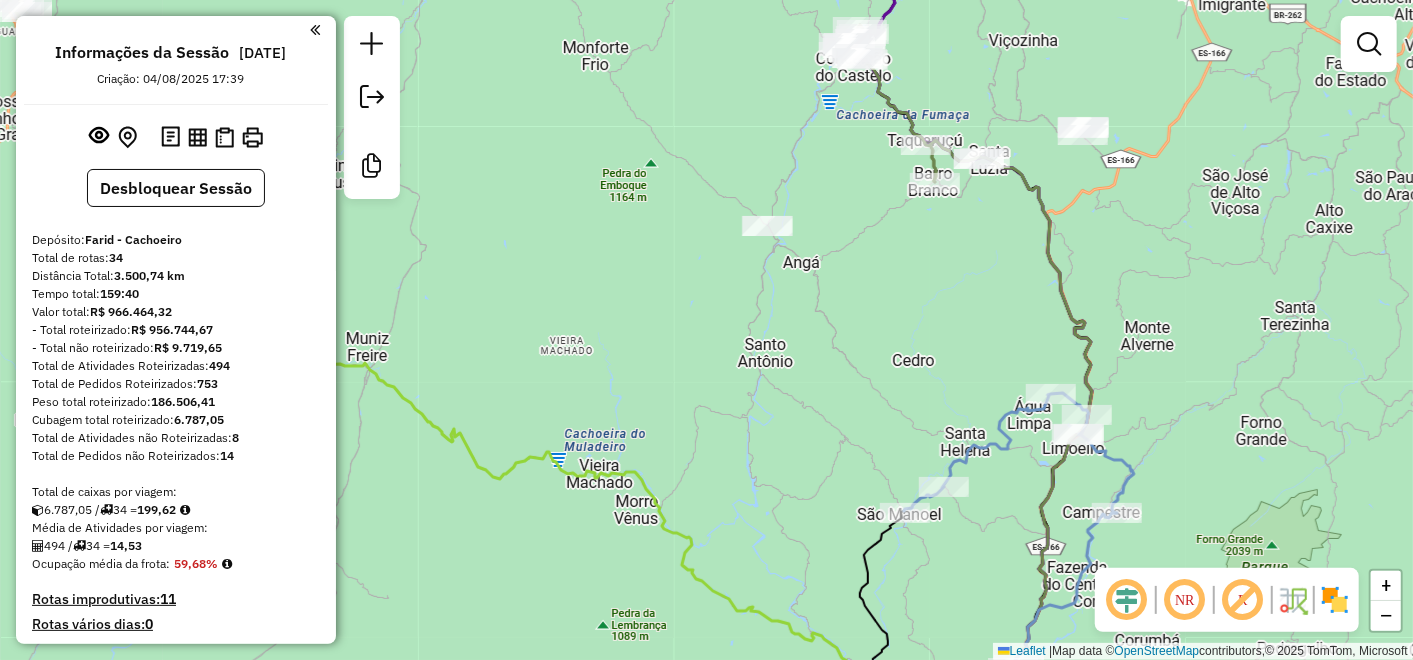 drag, startPoint x: 908, startPoint y: 302, endPoint x: 781, endPoint y: 353, distance: 136.85759 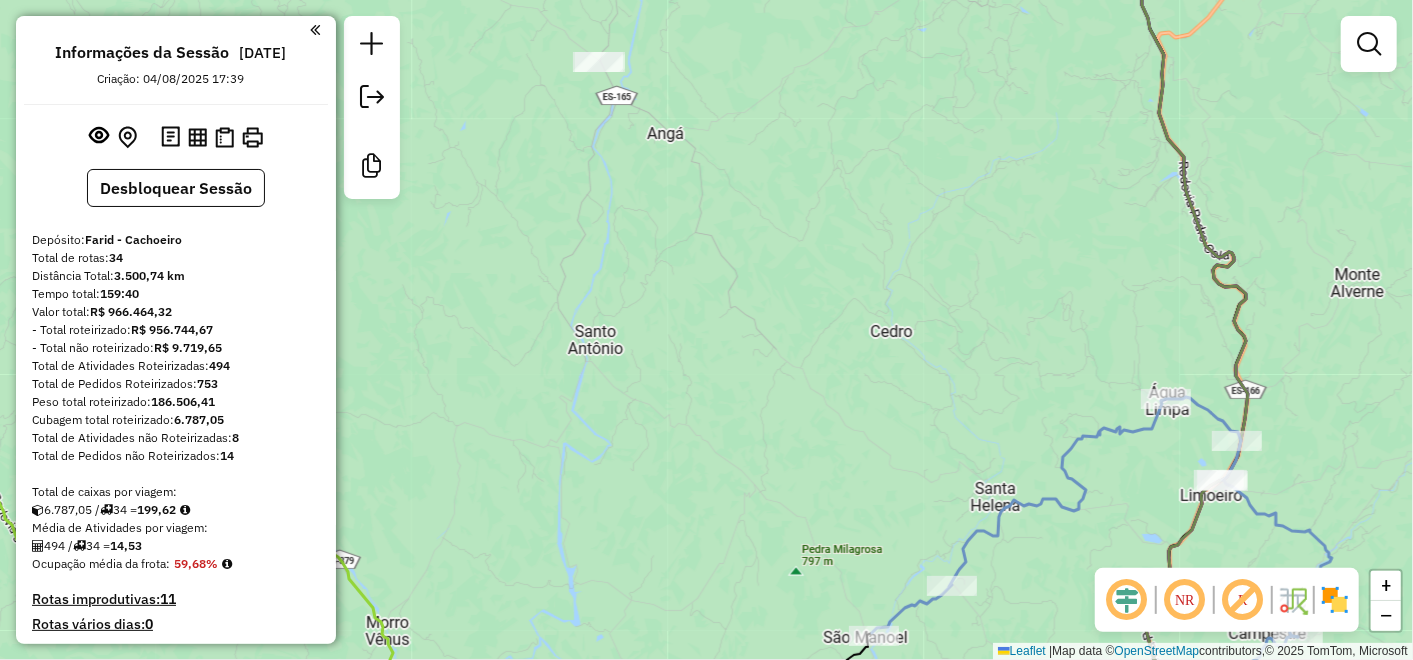drag, startPoint x: 685, startPoint y: 317, endPoint x: 671, endPoint y: 333, distance: 21.260292 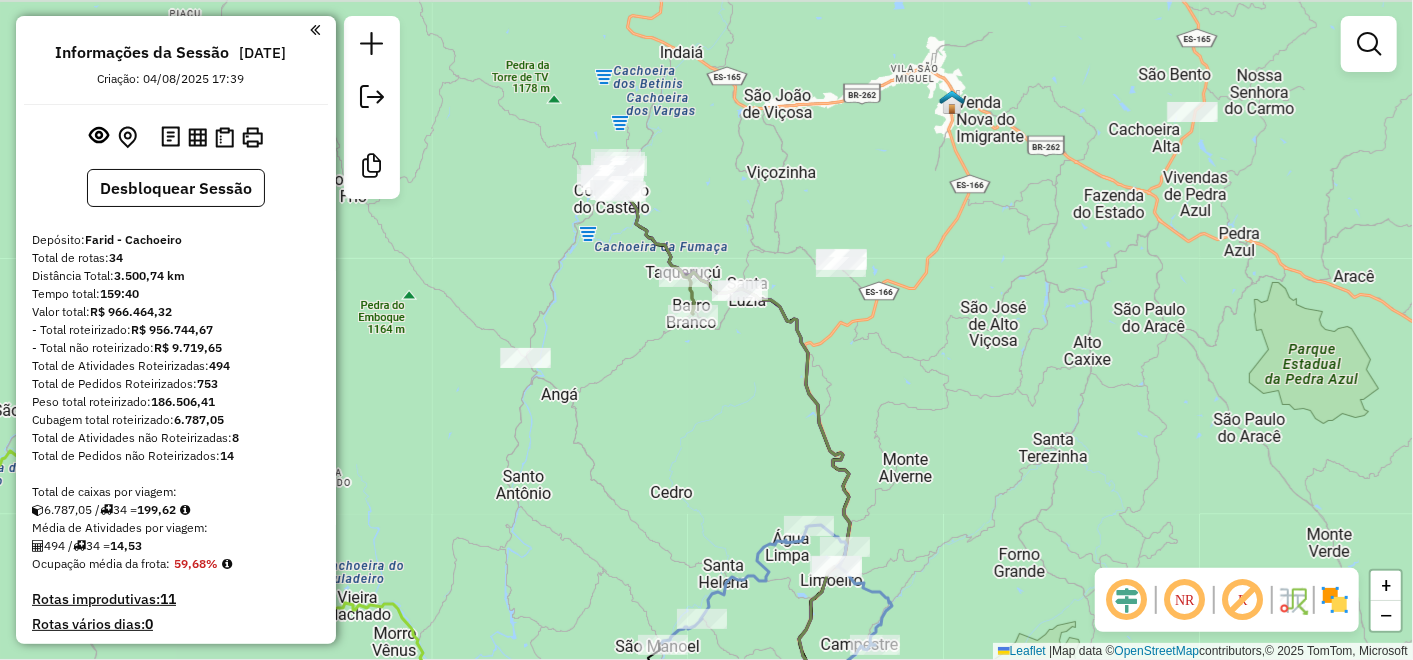 drag, startPoint x: 823, startPoint y: 207, endPoint x: 700, endPoint y: 439, distance: 262.58902 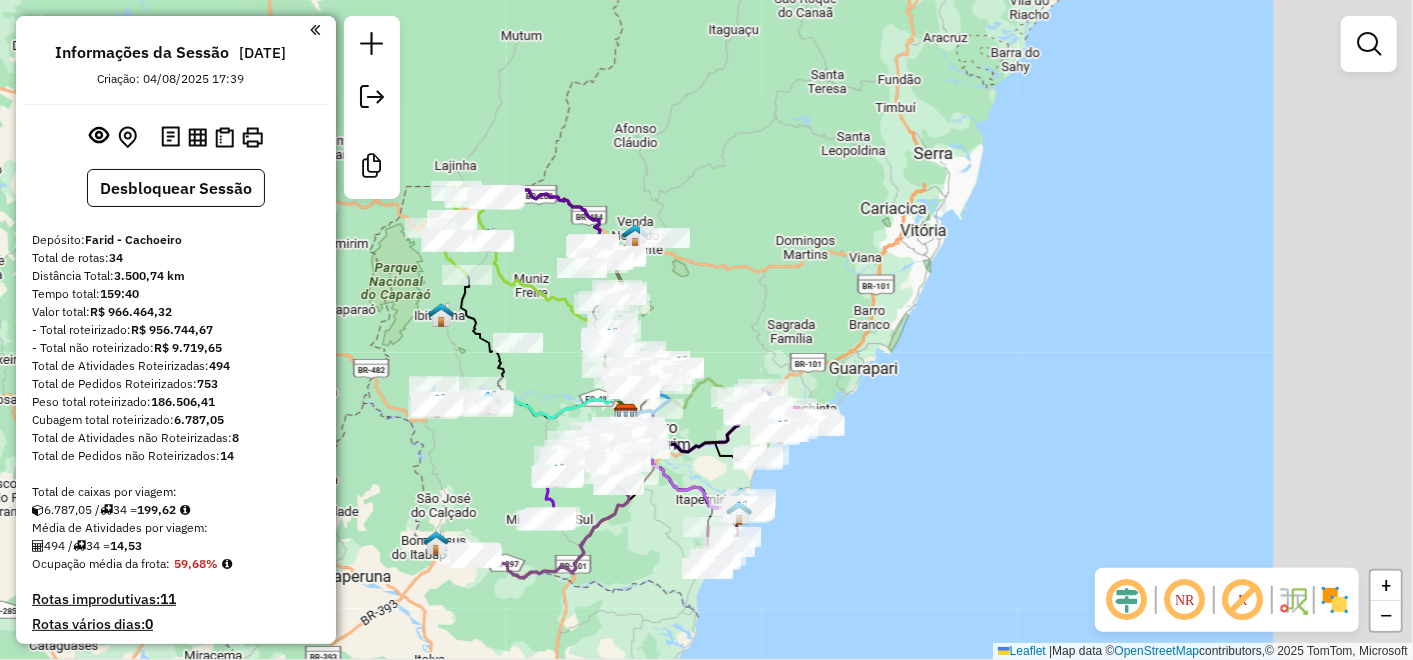 drag, startPoint x: 1148, startPoint y: 242, endPoint x: 772, endPoint y: 237, distance: 376.03323 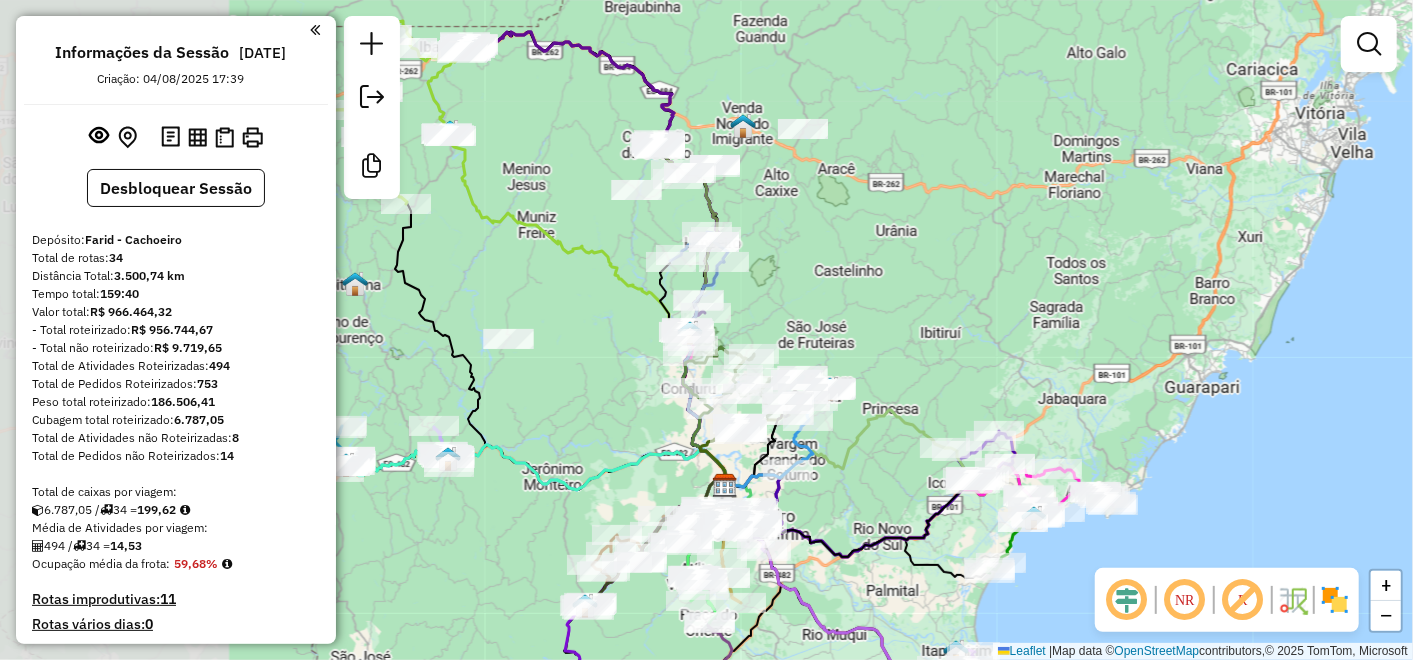 drag, startPoint x: 912, startPoint y: 220, endPoint x: 907, endPoint y: 194, distance: 26.476404 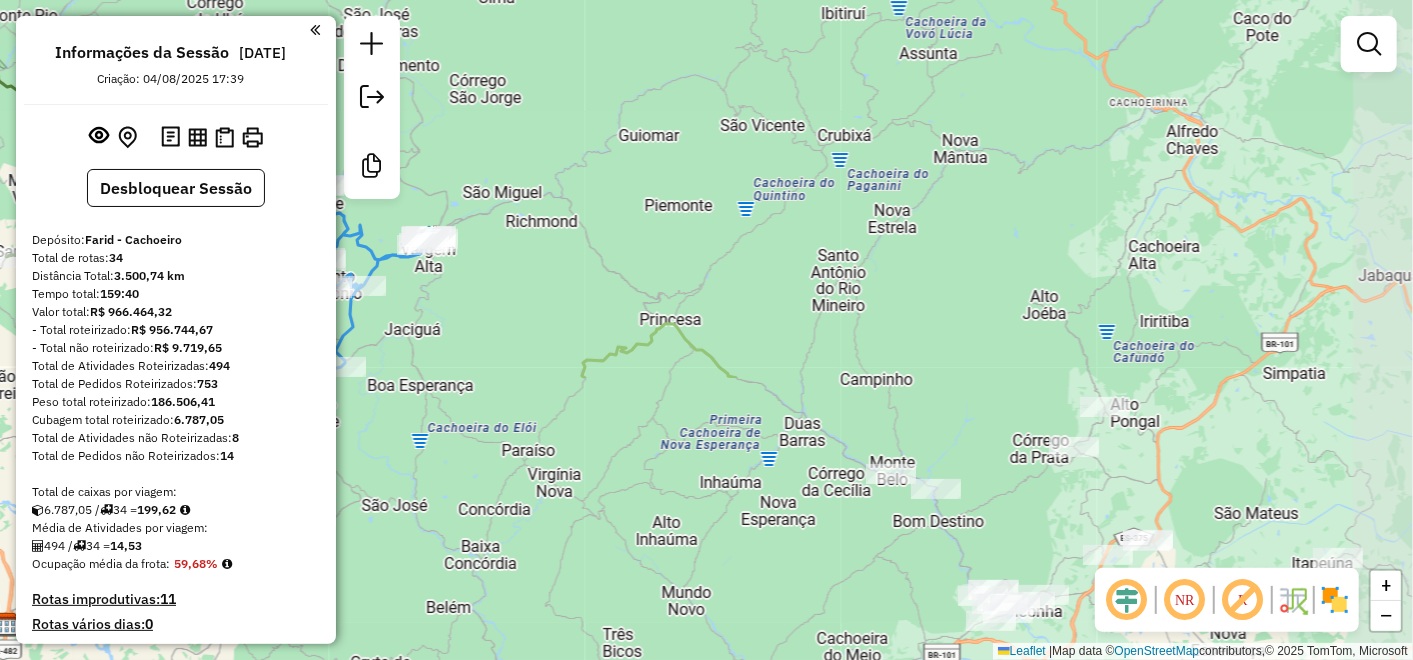 drag, startPoint x: 893, startPoint y: 454, endPoint x: 797, endPoint y: 106, distance: 360.99863 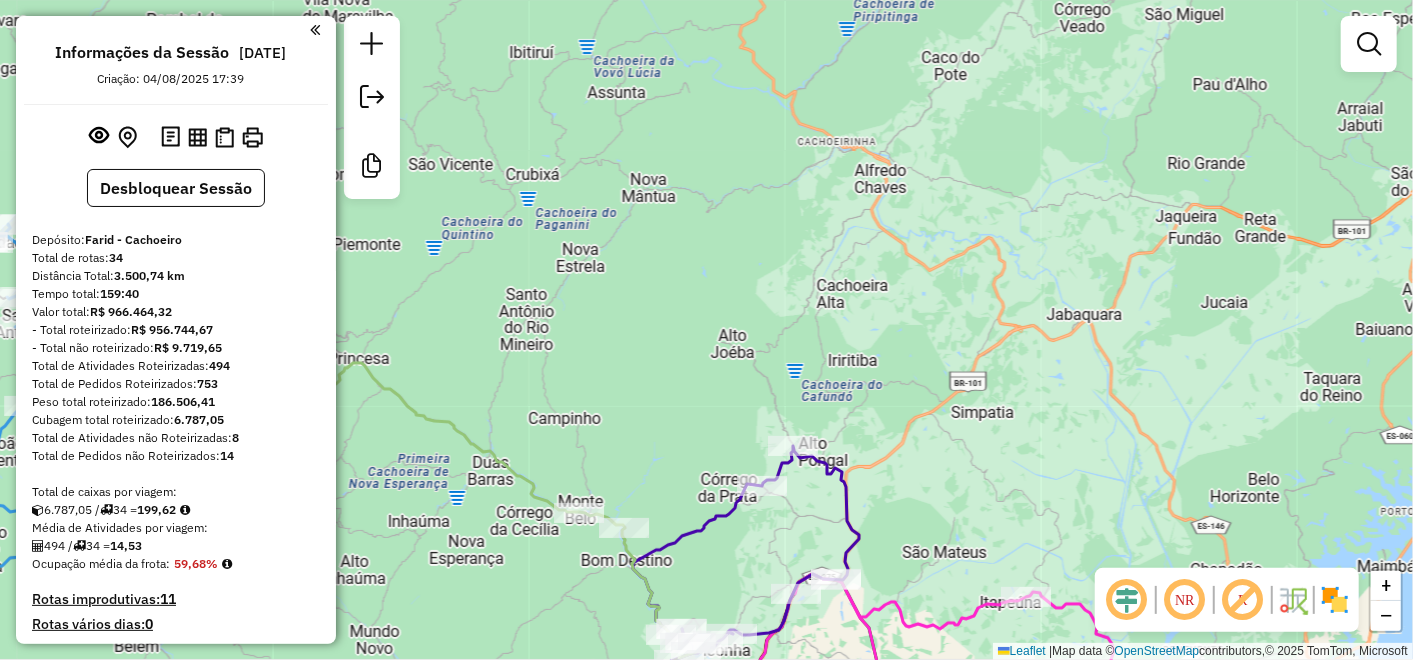drag, startPoint x: 1065, startPoint y: 193, endPoint x: 759, endPoint y: 233, distance: 308.6033 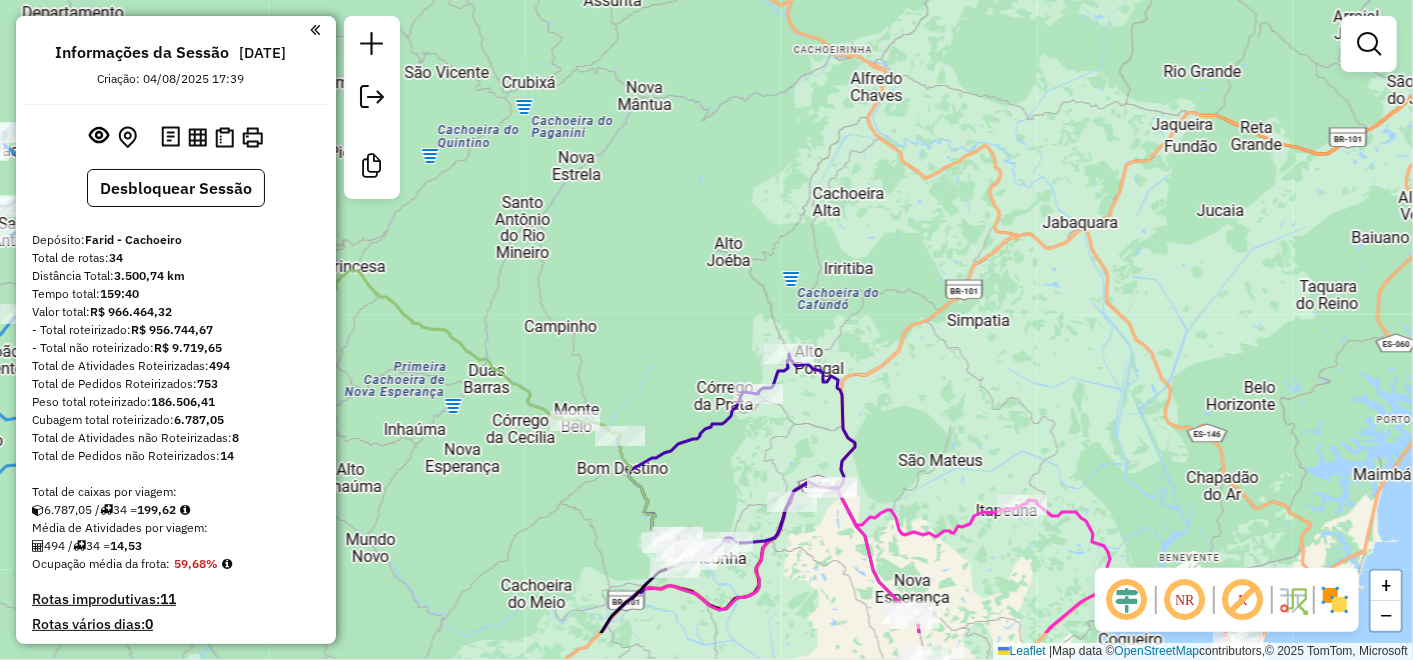 drag, startPoint x: 917, startPoint y: 296, endPoint x: 917, endPoint y: 266, distance: 30 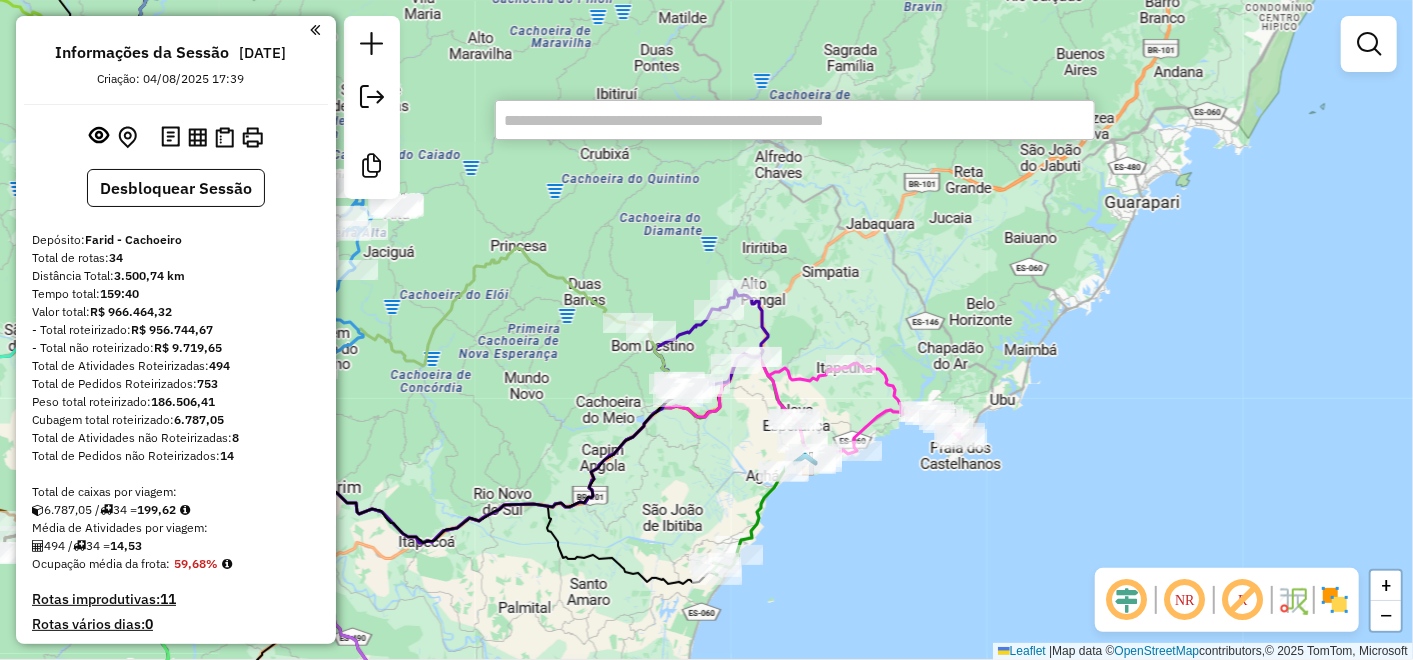click at bounding box center (795, 120) 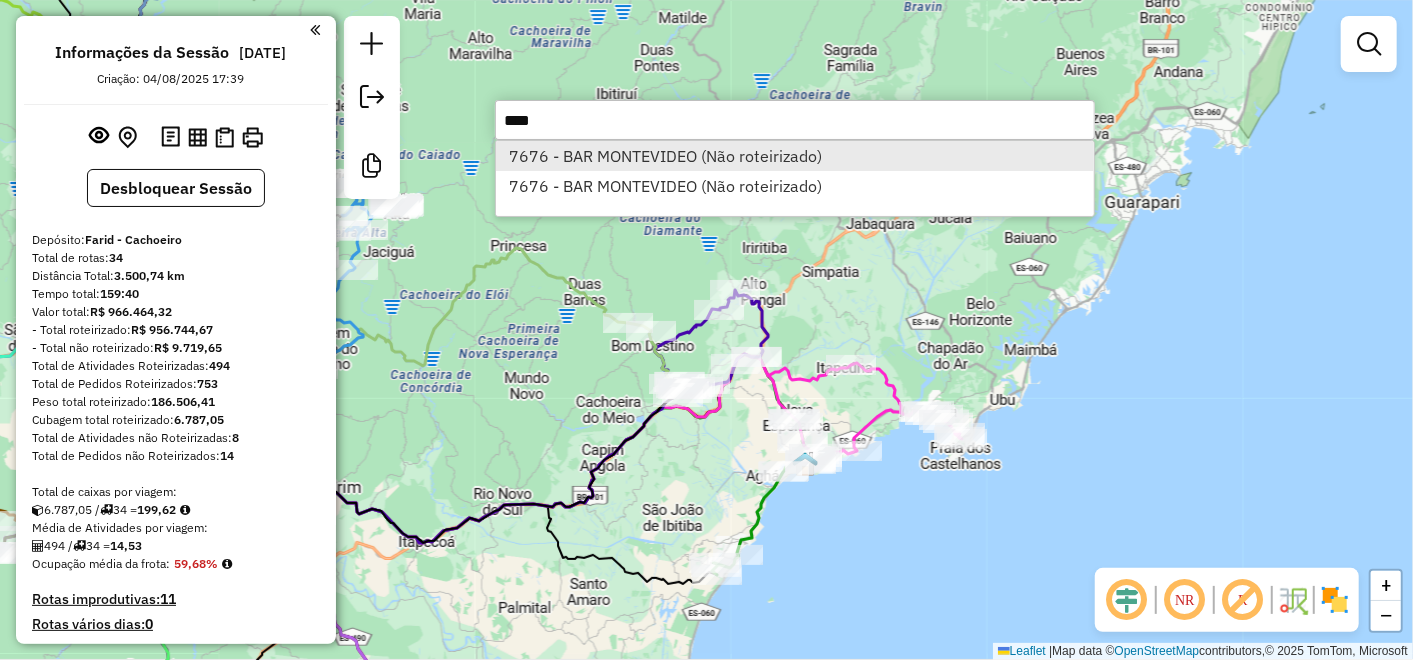 type on "****" 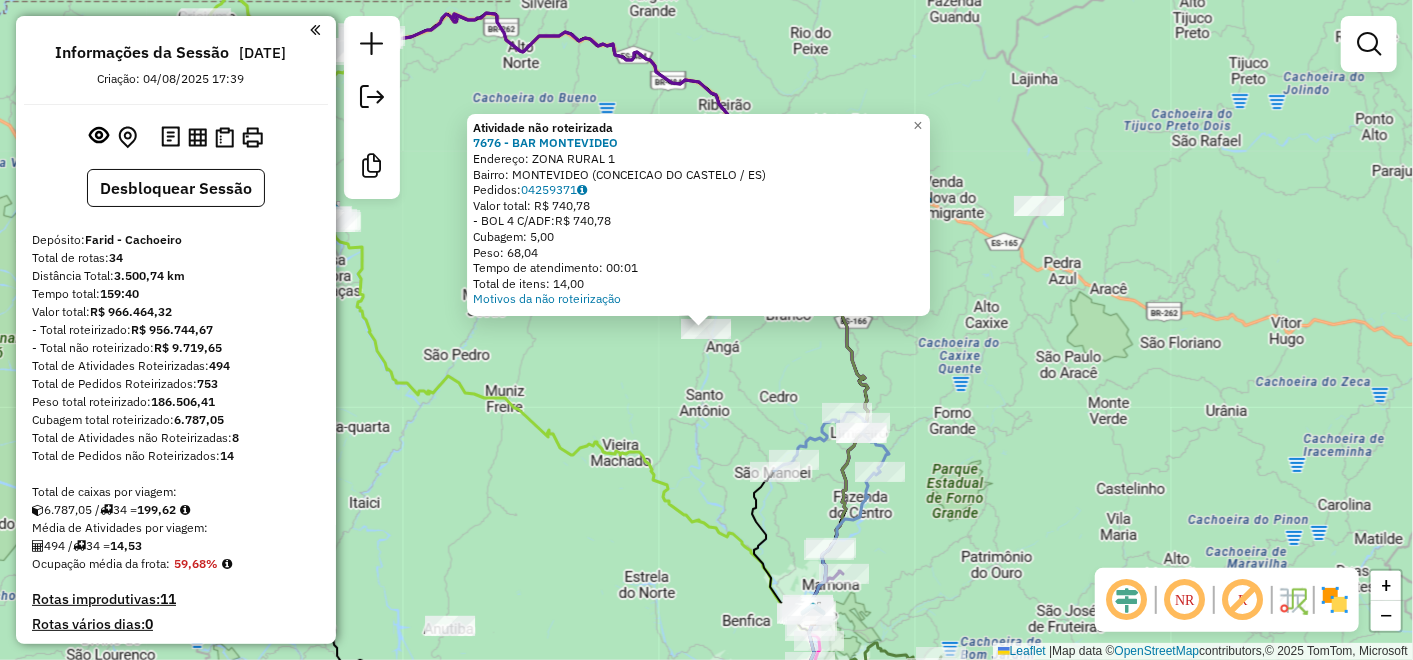 click on "- BOL 4 C/ADF:  R$ 740,78" 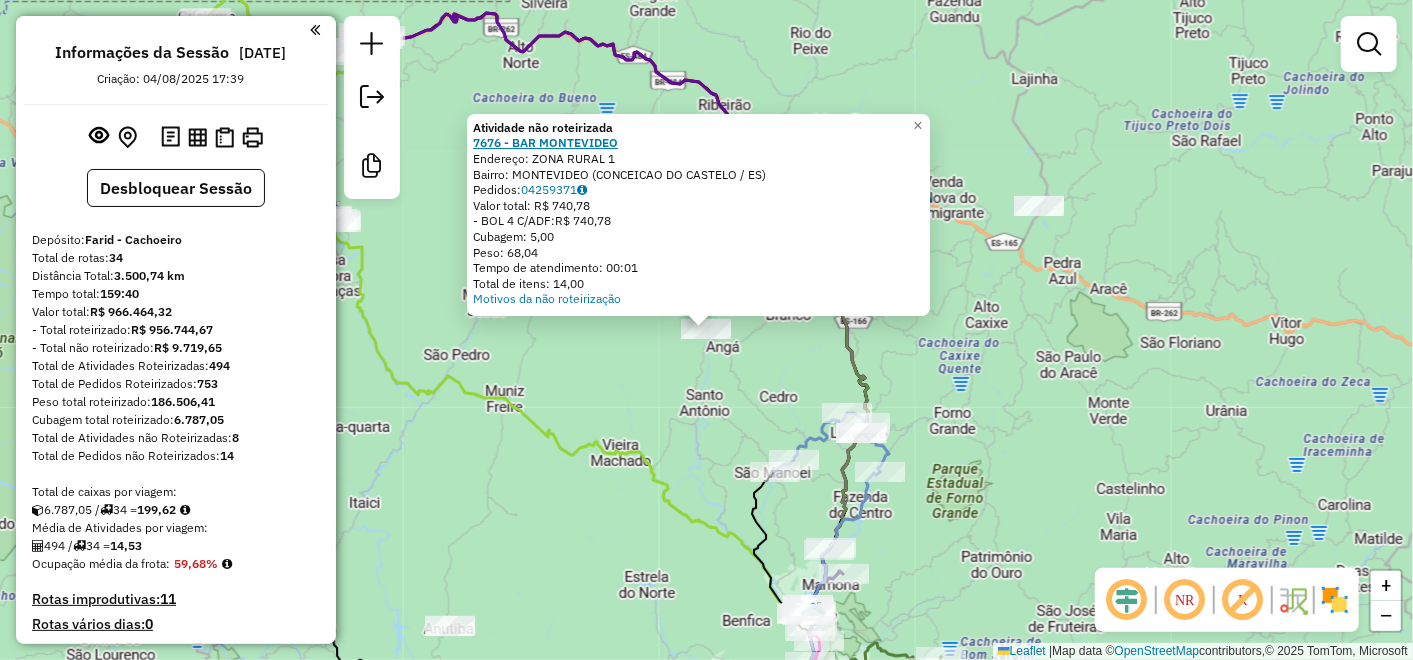 click on "7676 - BAR MONTEVIDEO" 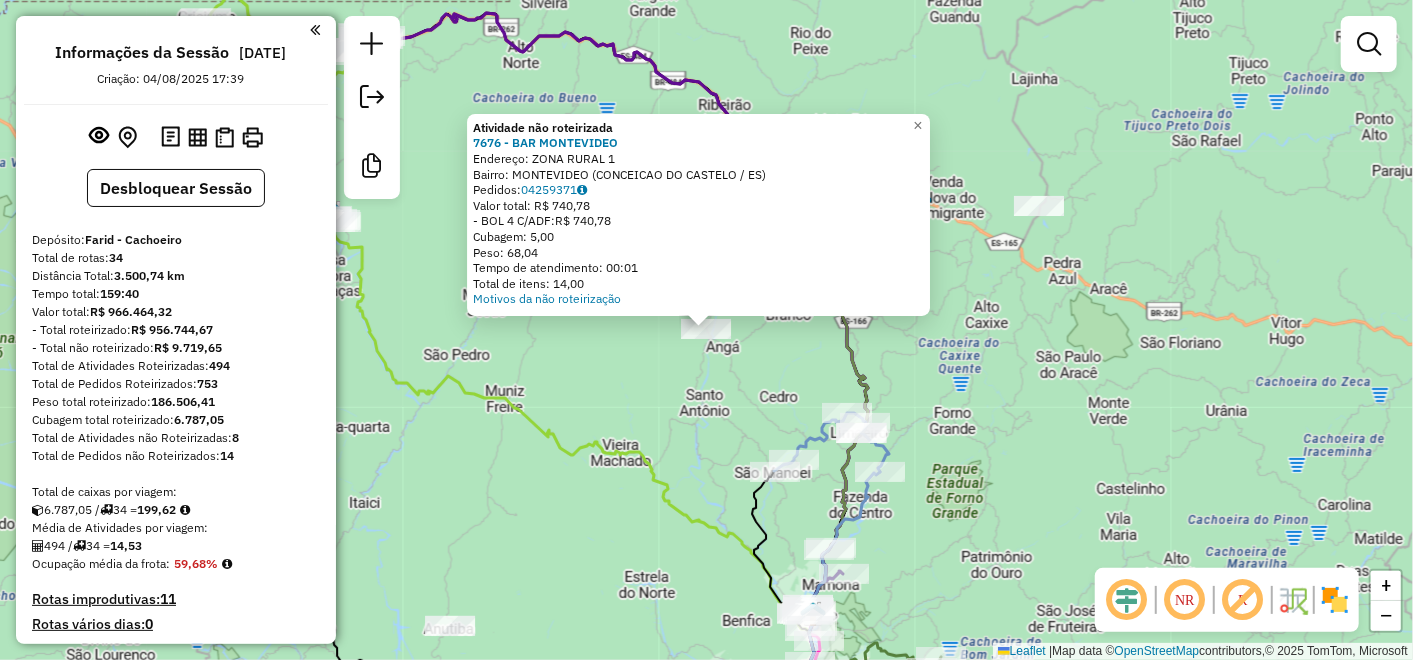 click on "Atividade não roteirizada 7676 - [BUSINESS_NAME]  Endereço:  ZONA RURAL 1   Bairro: [GENERAL_AREA] ([CITY] / [STATE])   Pedidos:  [ORDER_NUMBER]   Valor total: [CURRENCY] [PRICE]   - BOL 4 C/ADF:  [CURRENCY] [PRICE]   Cubagem: [CUBAGE]   Peso: [WEIGHT]   Tempo de atendimento: [TIME]   Total de itens: [ITEMS]  Motivos da não roteirização × Janela de atendimento Grade de atendimento Capacidade Transportadoras Veículos Cliente Pedidos  Rotas Selecione os dias de semana para filtrar as janelas de atendimento  Seg   Ter   Qua   Qui   Sex   Sáb   Dom  Informe o período da janela de atendimento: De: Até:  Filtrar exatamente a janela do cliente  Considerar janela de atendimento padrão  Selecione os dias de semana para filtrar as grades de atendimento  Seg   Ter   Qua   Qui   Sex   Sáb   Dom   Considerar clientes sem dia de atendimento cadastrado  Clientes fora do dia de atendimento selecionado Filtrar as atividades entre os valores definidos abaixo:  Peso mínimo:   Peso máximo:   Cubagem mínima:   Cubagem máxima:   De:   Até:  +" 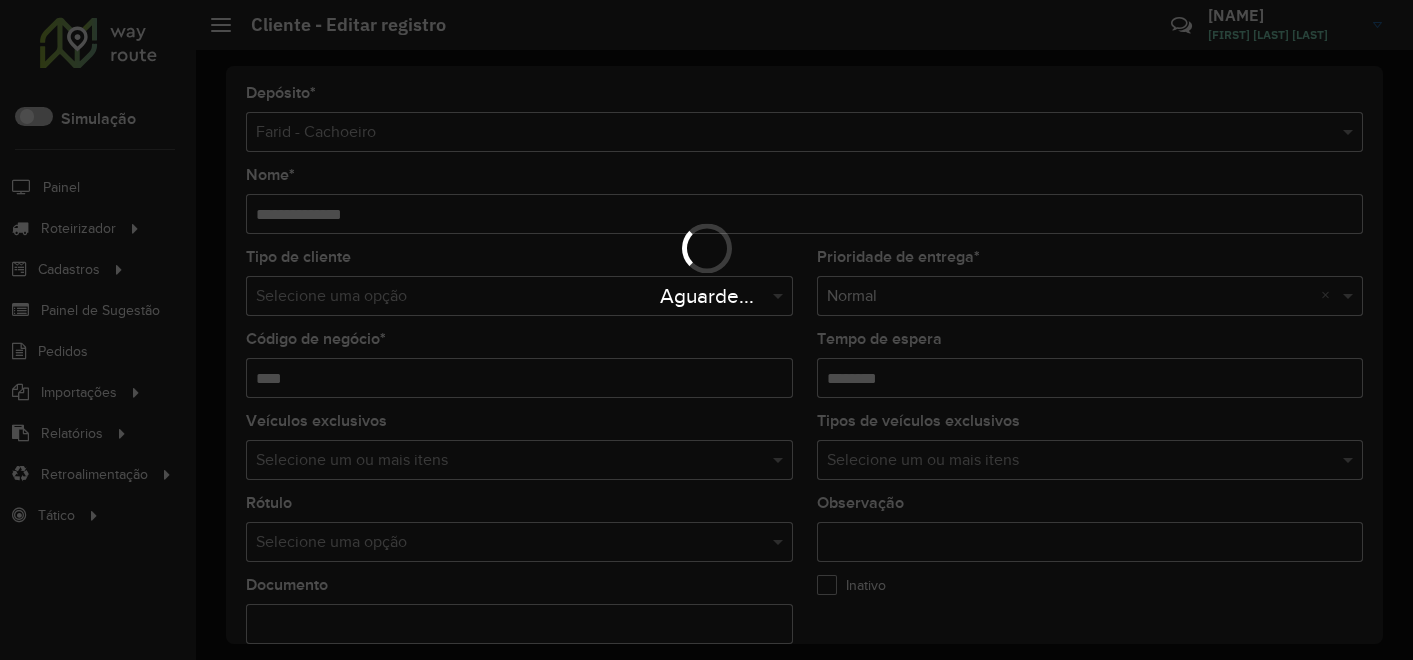 scroll, scrollTop: 0, scrollLeft: 0, axis: both 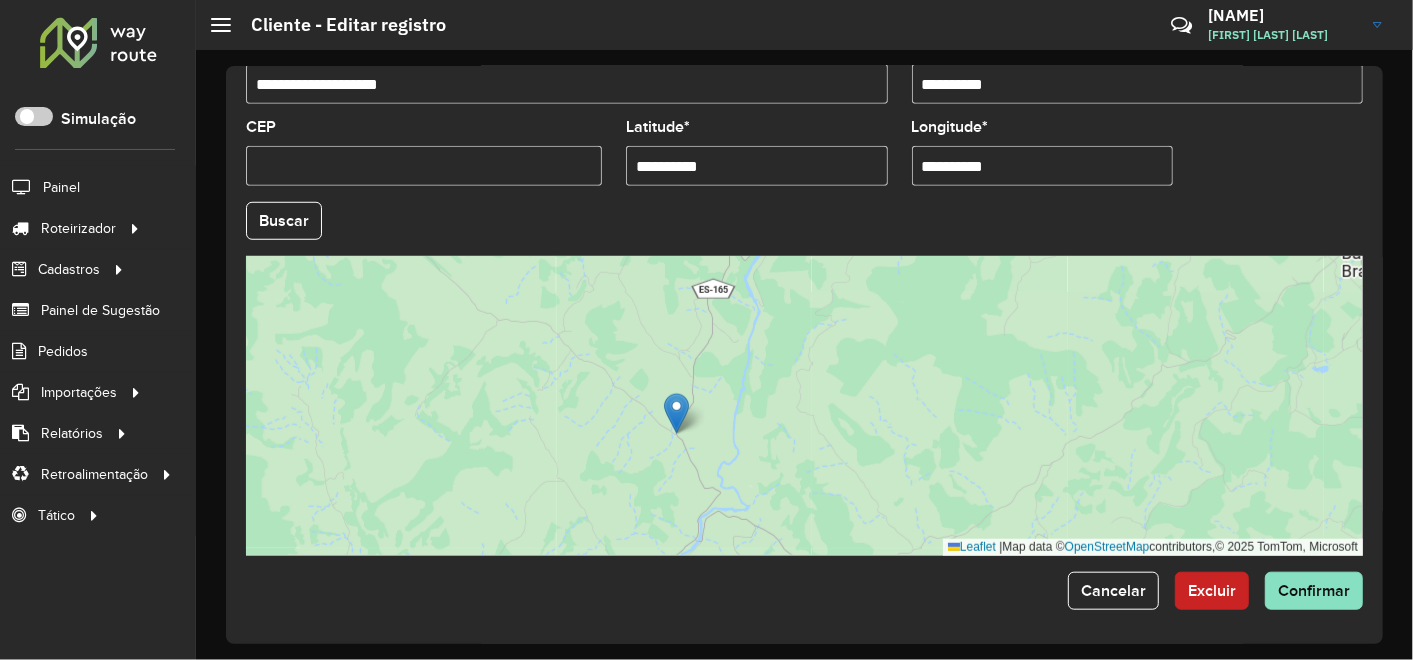 click at bounding box center [676, 413] 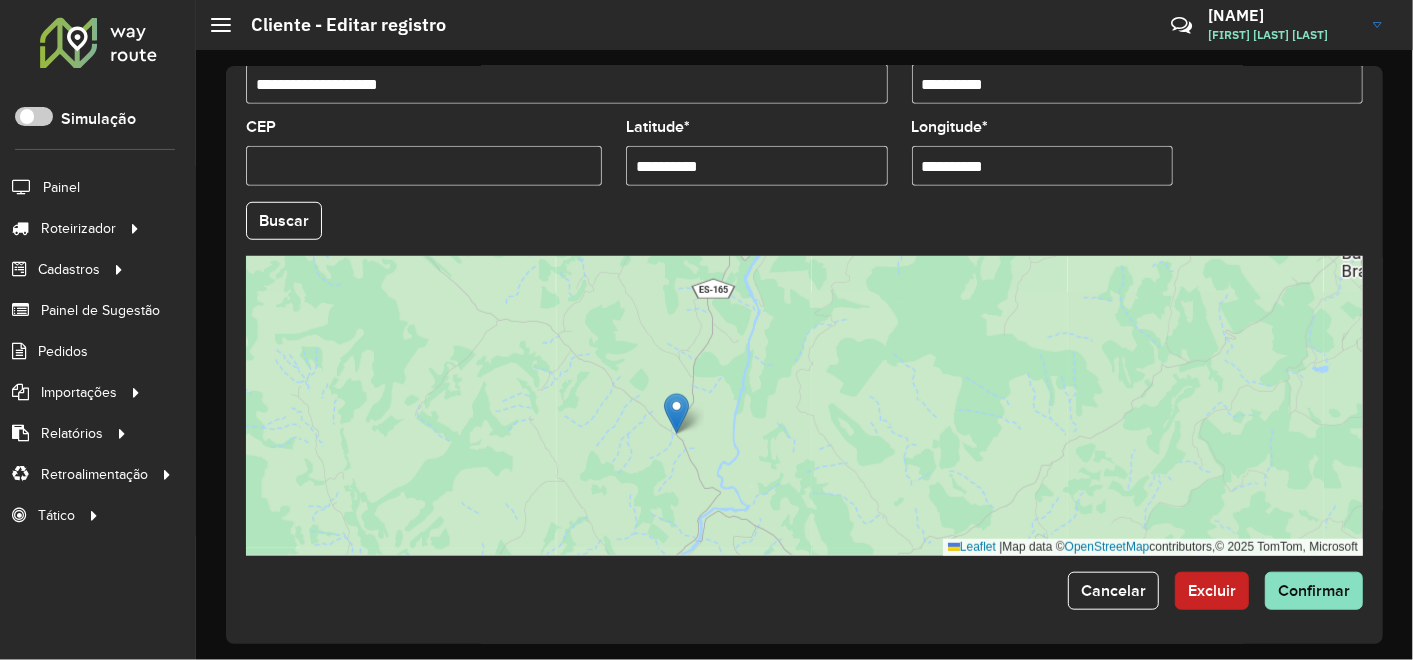 drag, startPoint x: 1026, startPoint y: 171, endPoint x: 817, endPoint y: 172, distance: 209.0024 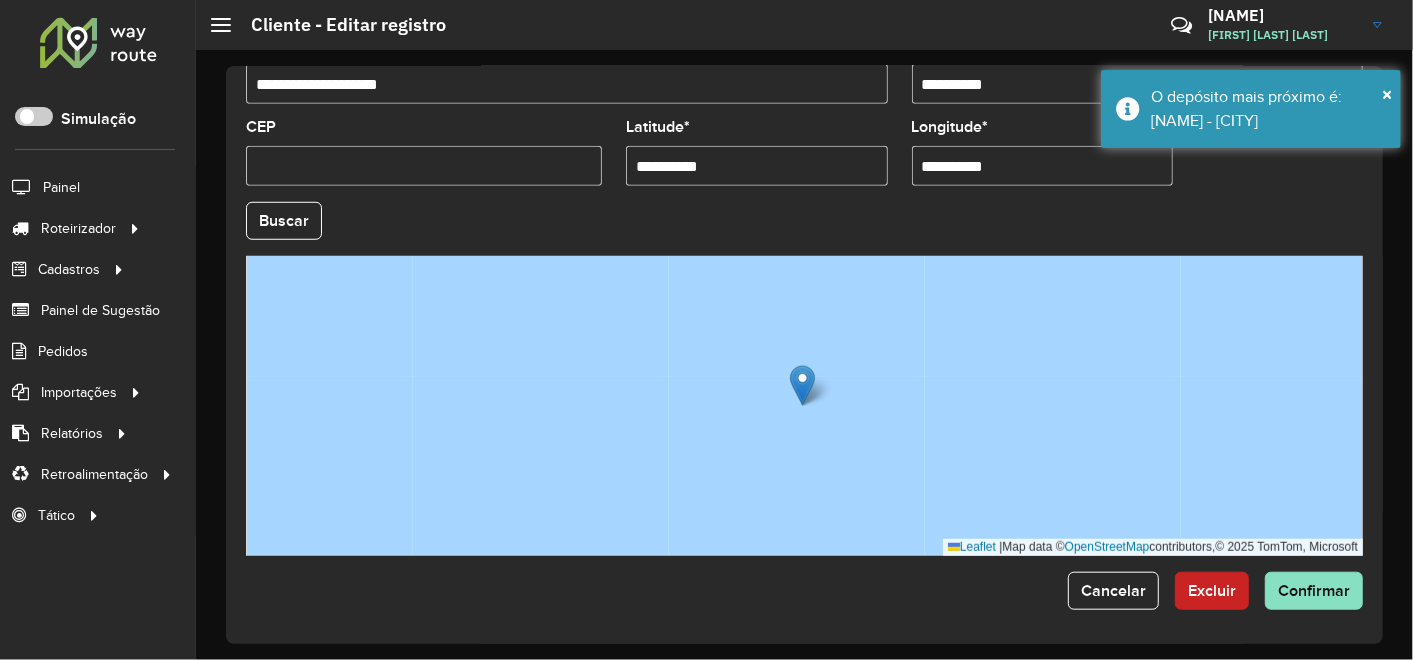 type on "**********" 